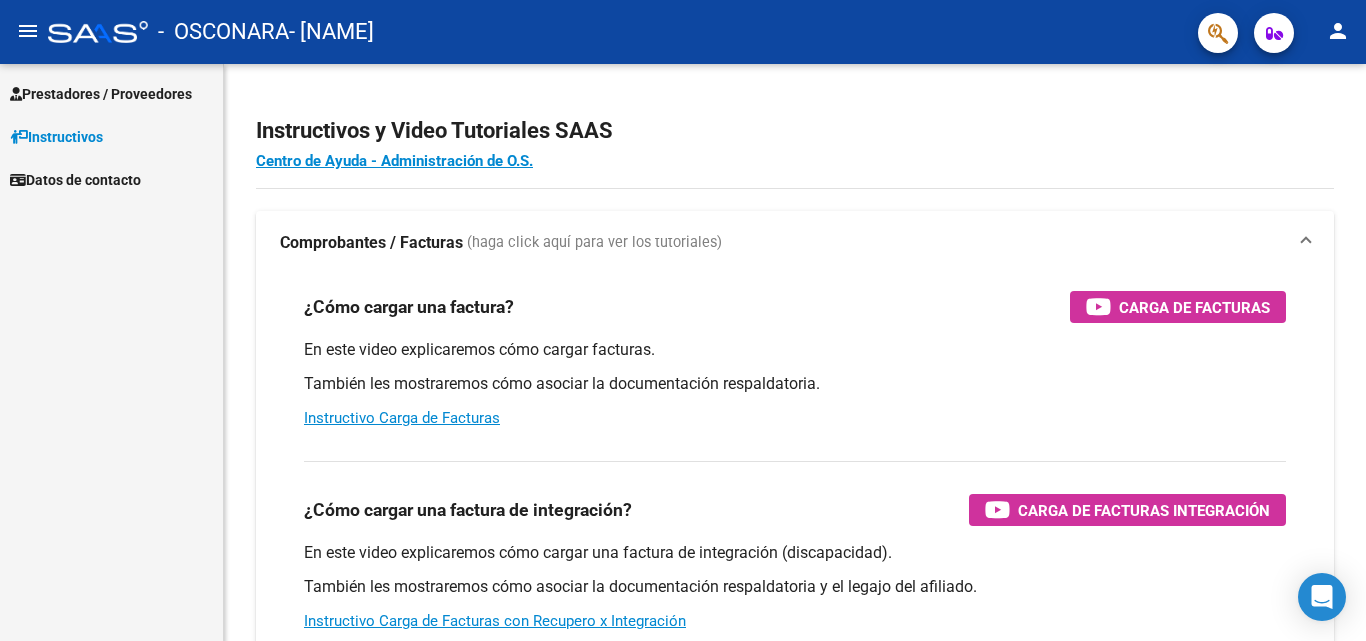 scroll, scrollTop: 0, scrollLeft: 0, axis: both 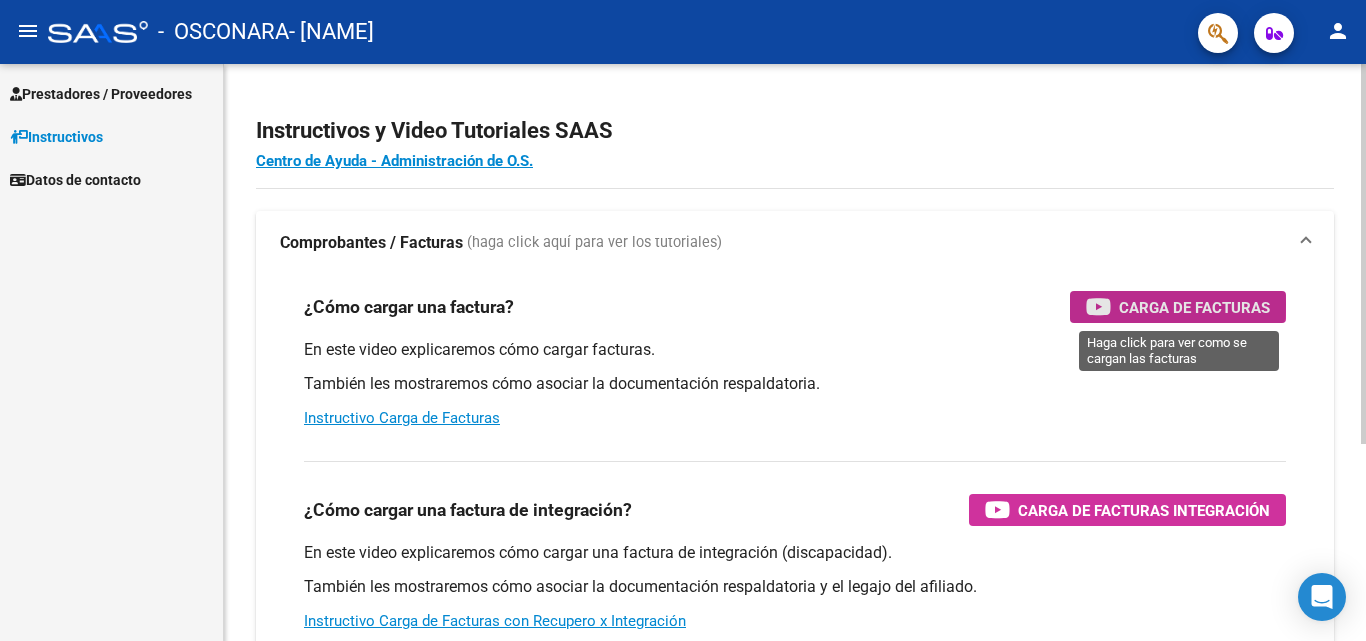 click on "Carga de Facturas" at bounding box center (1194, 307) 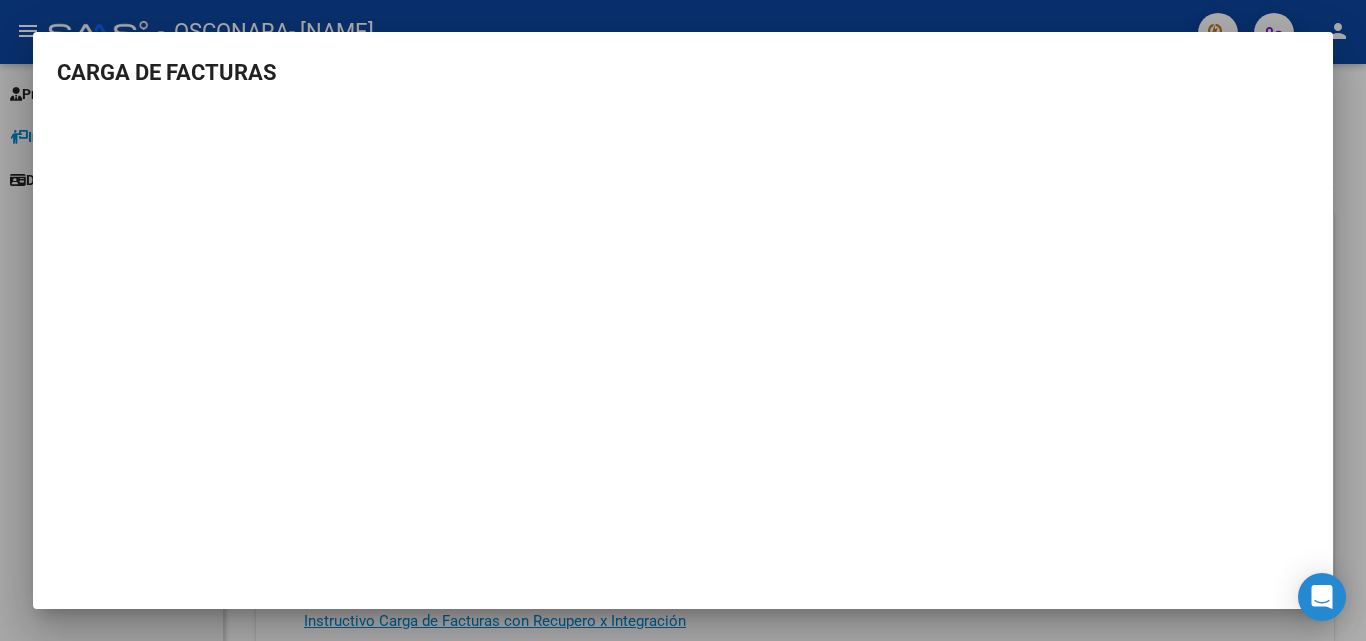 click at bounding box center [683, 320] 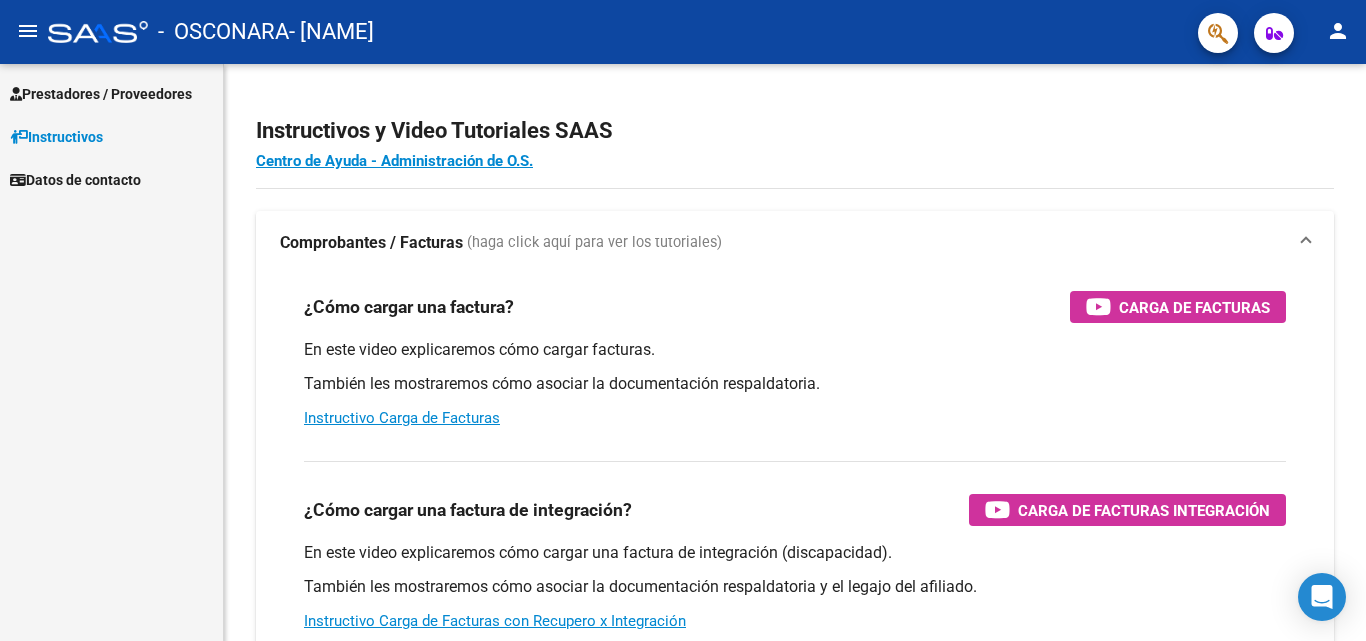 click on "Prestadores / Proveedores" at bounding box center (101, 94) 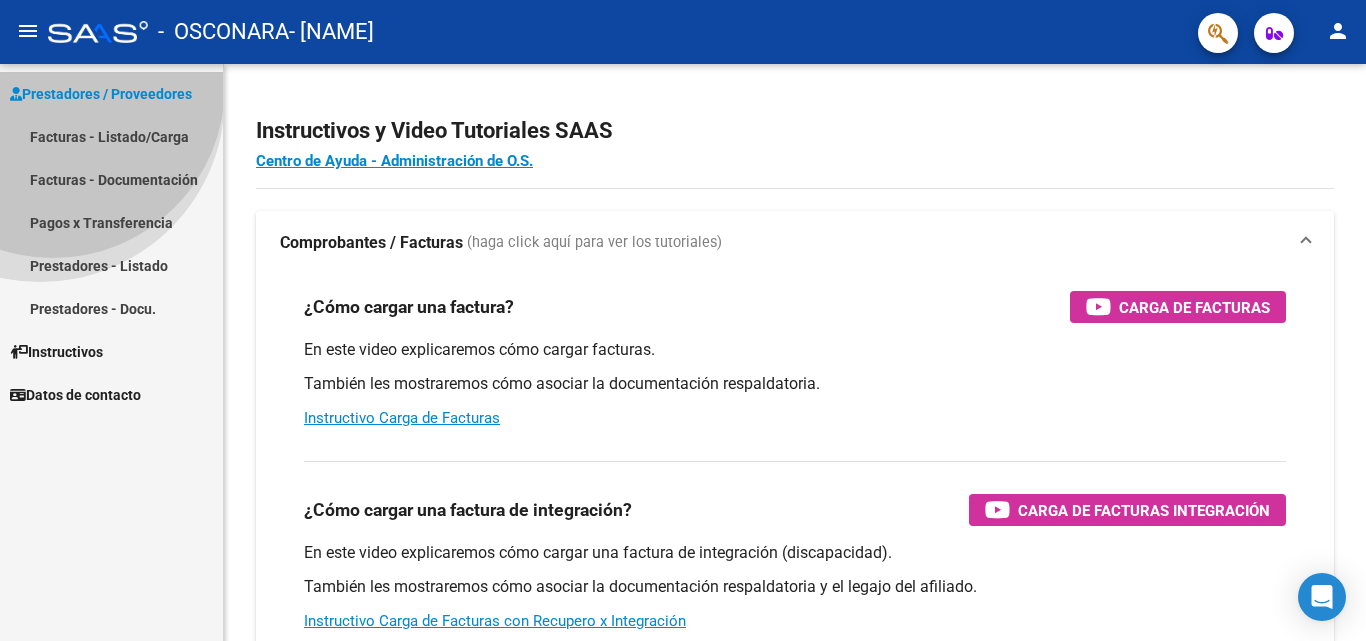 click on "Prestadores / Proveedores" at bounding box center (101, 94) 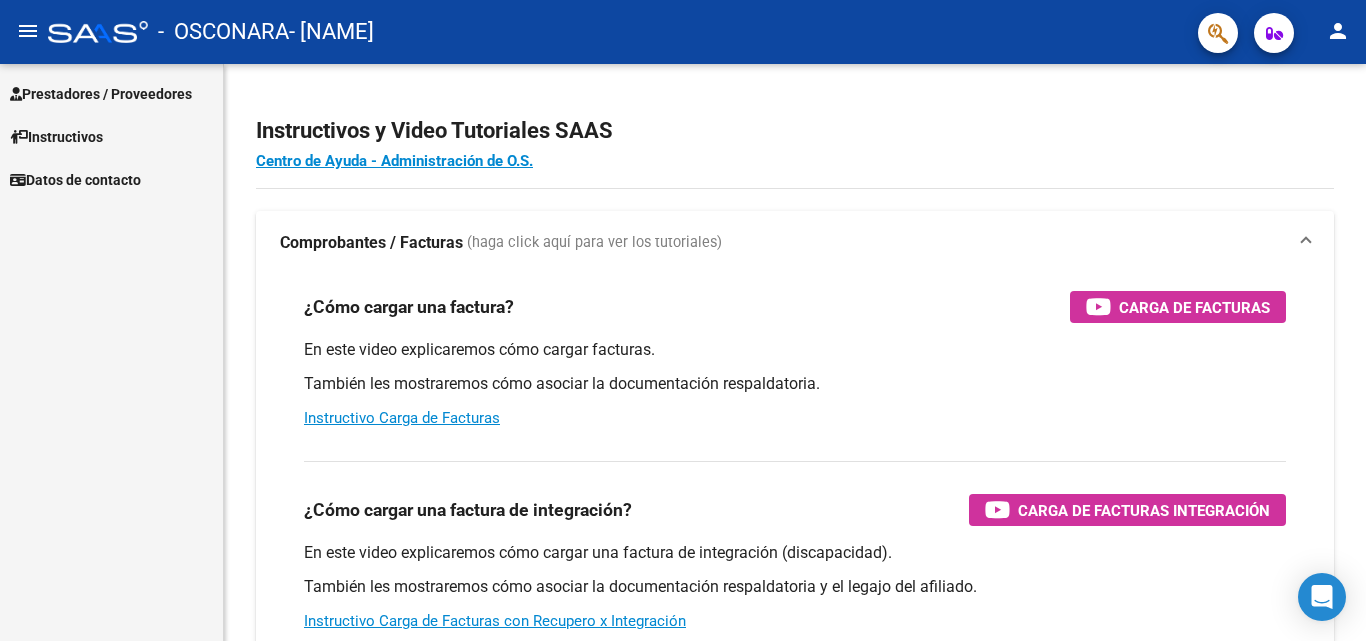 click on "Prestadores / Proveedores" at bounding box center [101, 94] 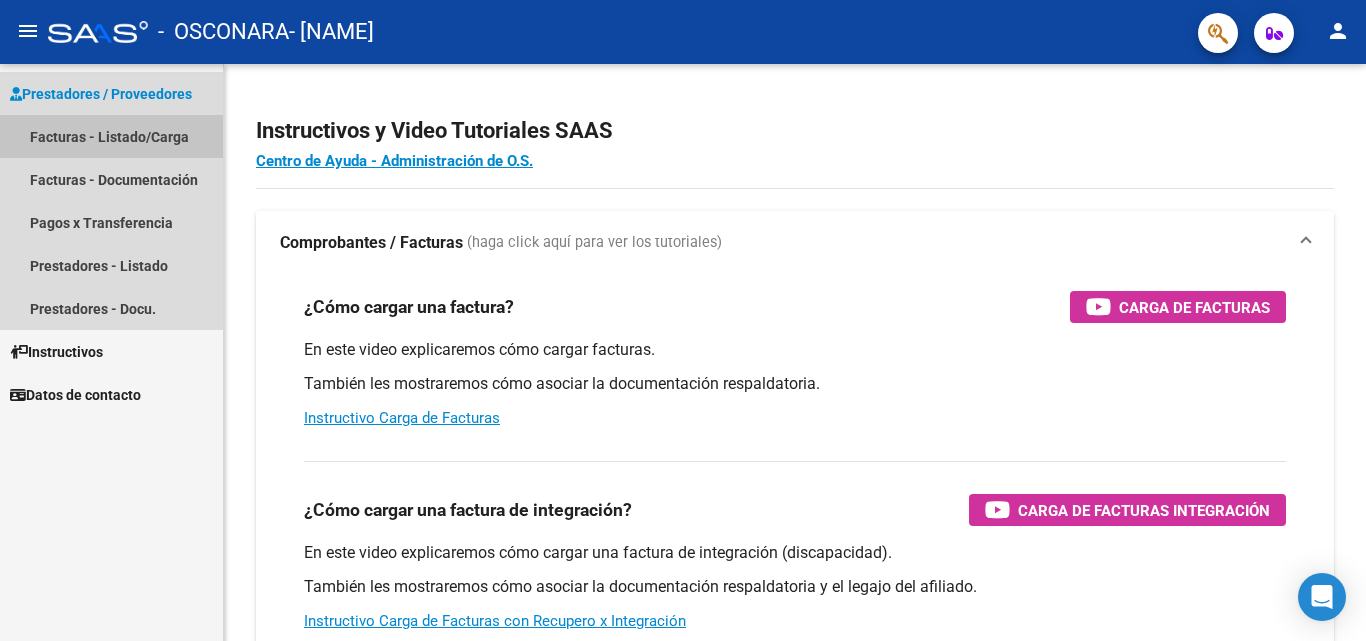 click on "Facturas - Listado/Carga" at bounding box center (111, 136) 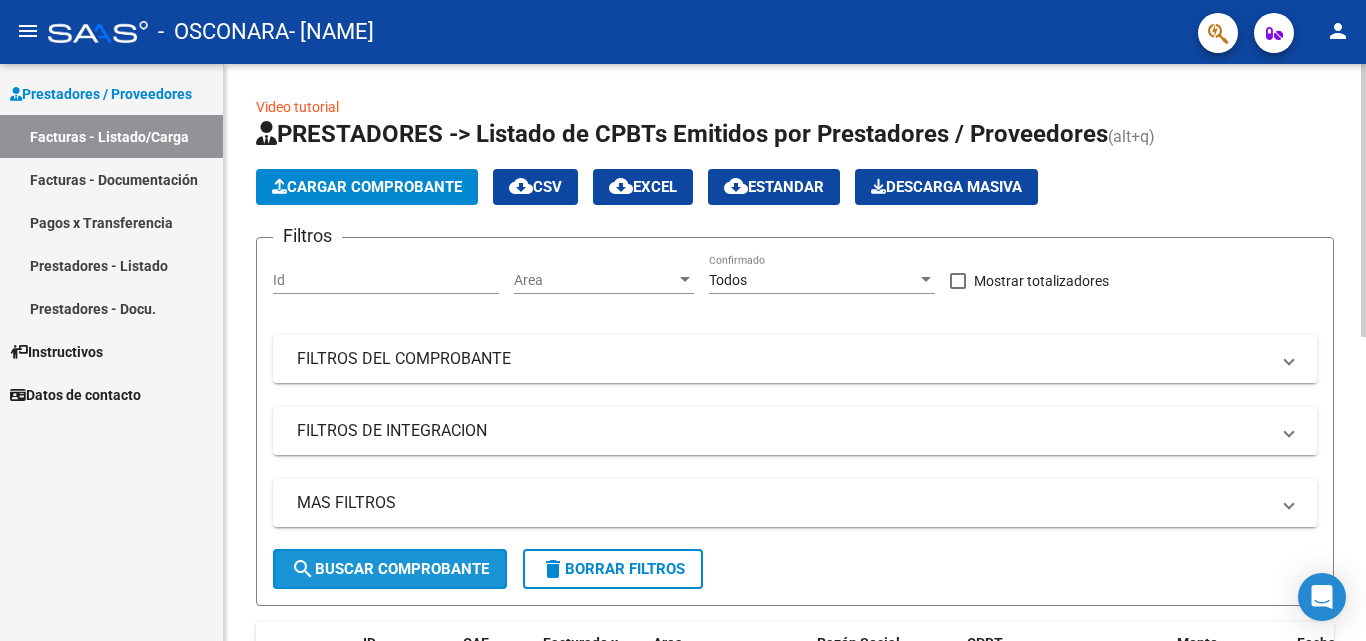 click on "search  Buscar Comprobante" 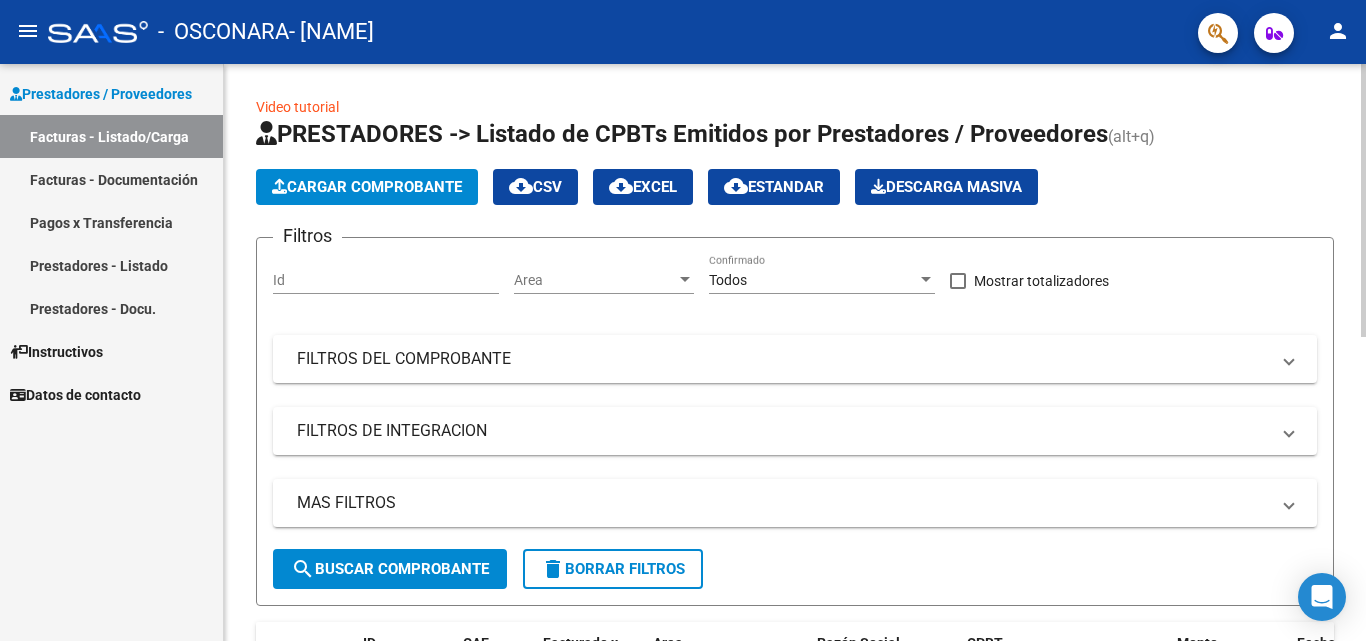 scroll, scrollTop: 577, scrollLeft: 0, axis: vertical 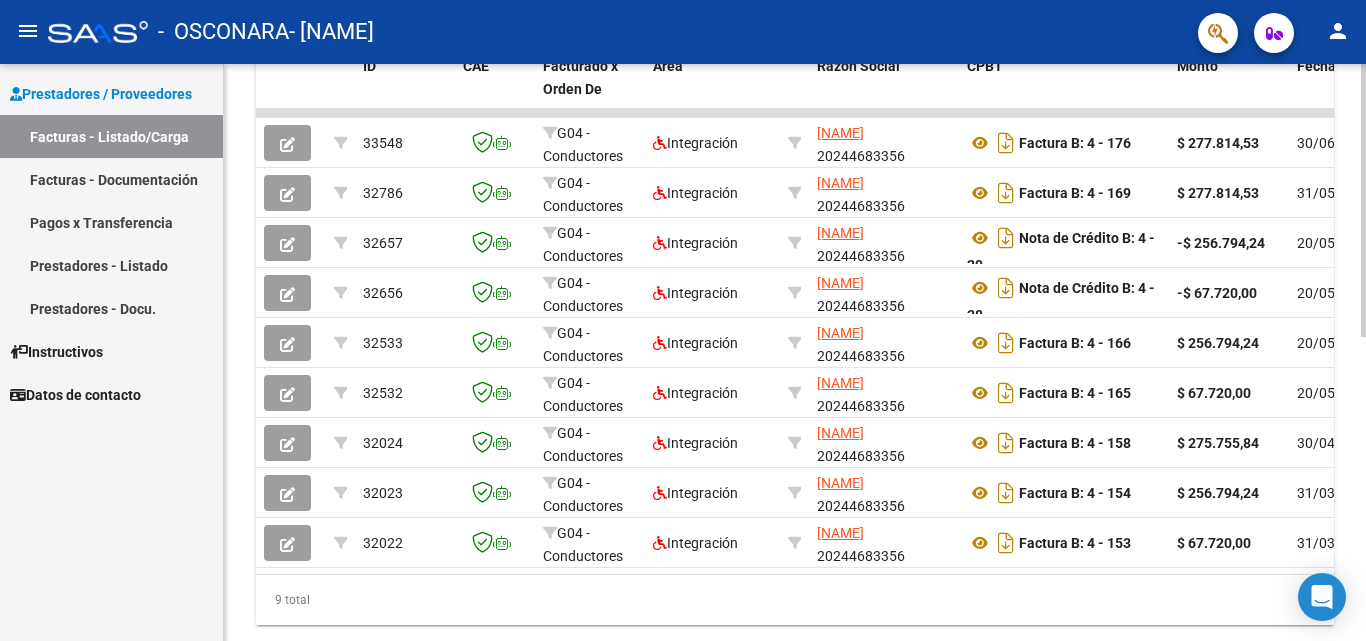 click 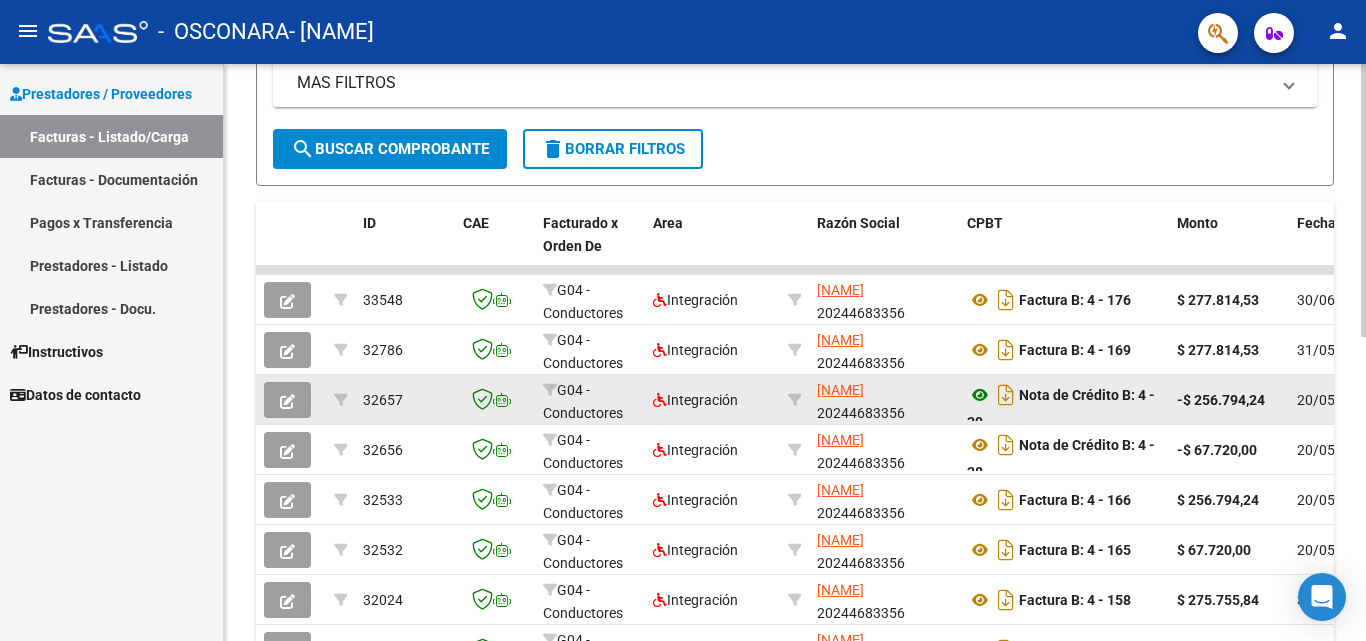 scroll, scrollTop: 417, scrollLeft: 0, axis: vertical 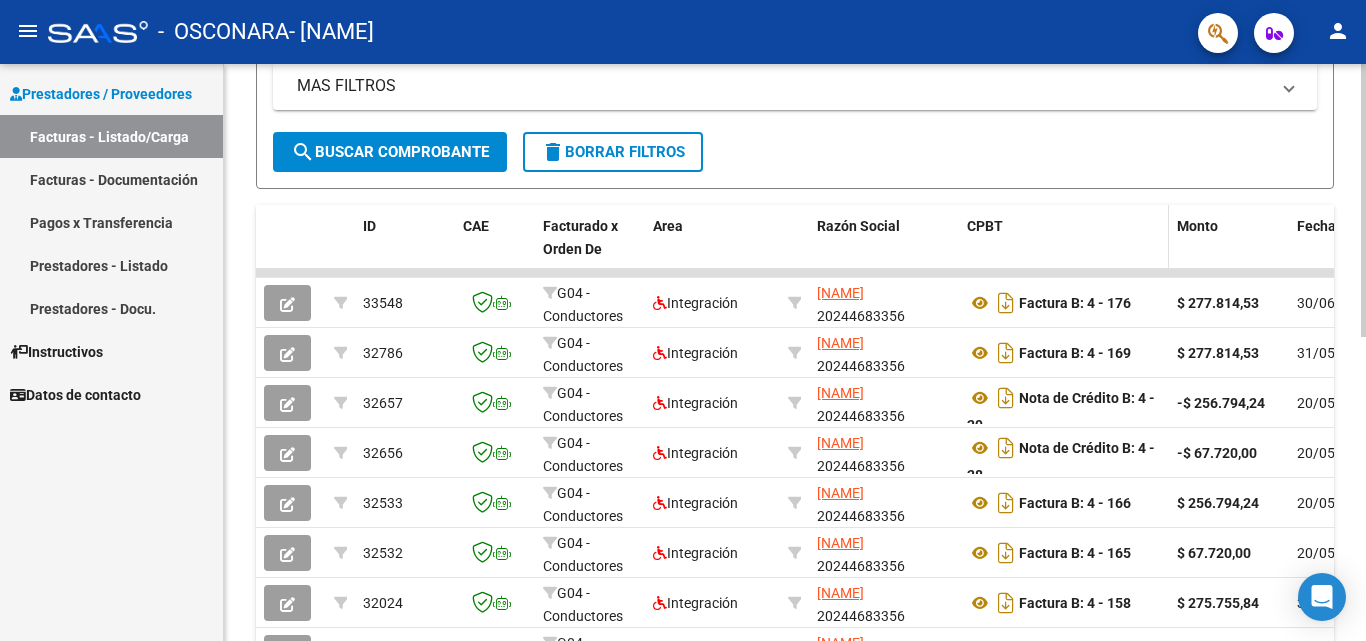 click on "CPBT" 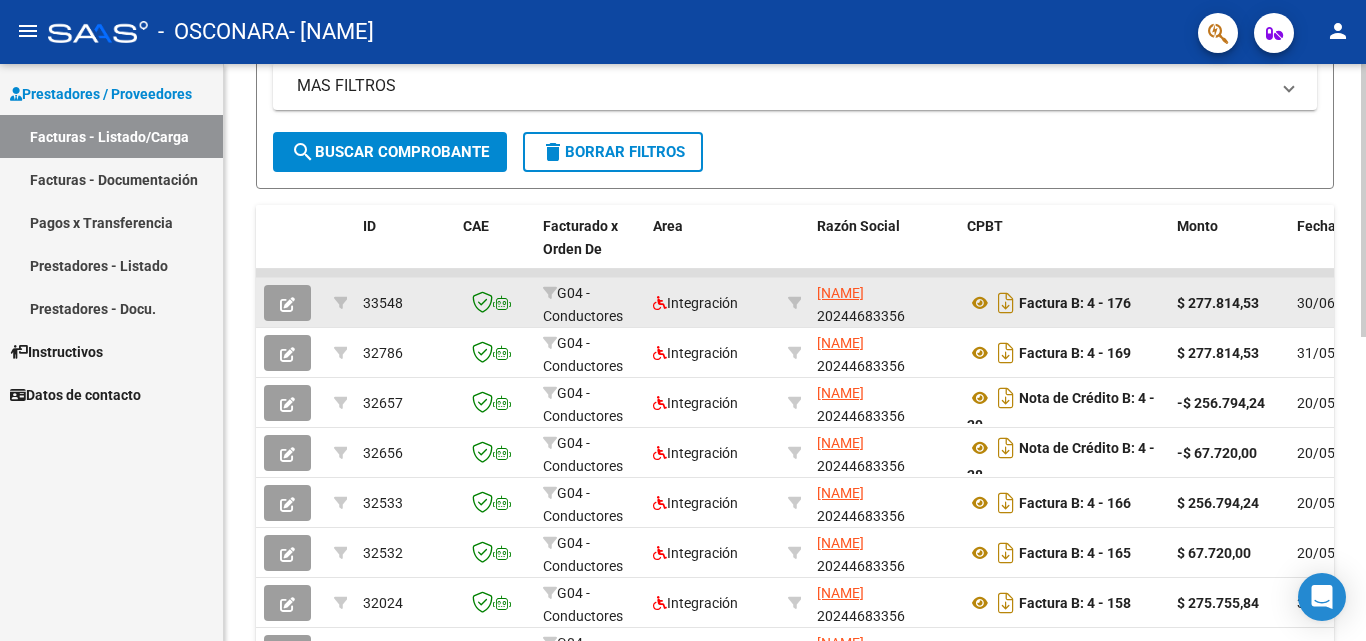 click on "Factura B: 4 - 176" 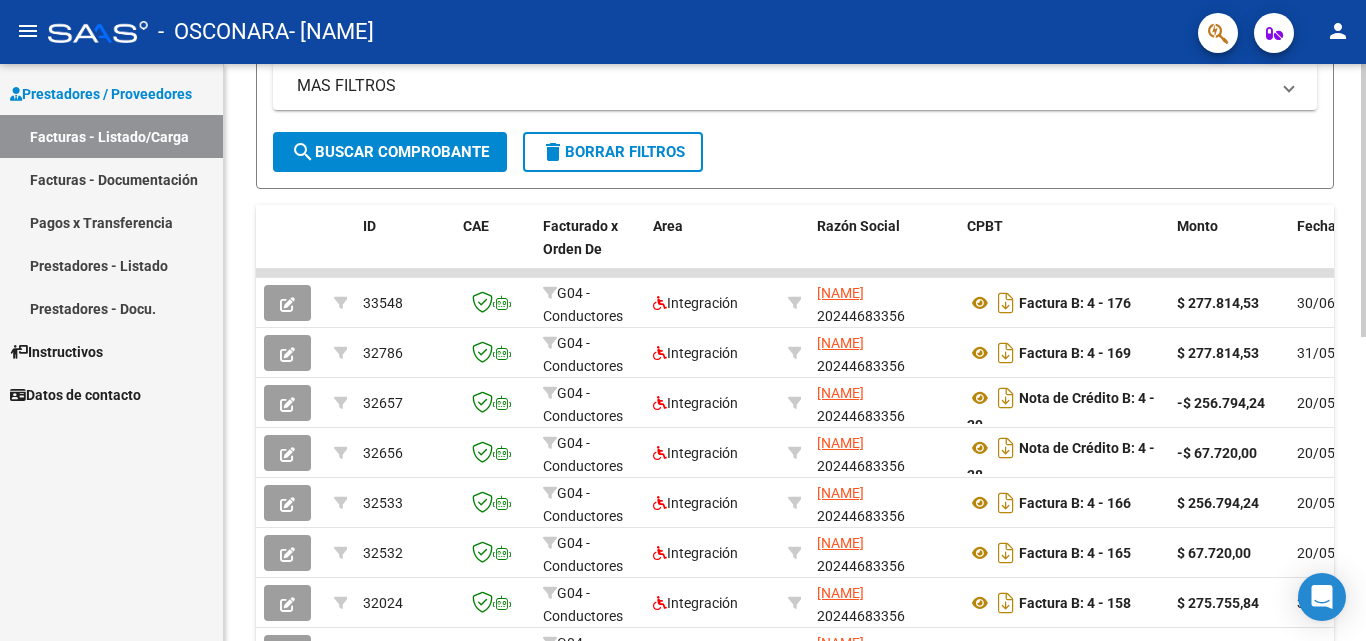 click on "Video tutorial   PRESTADORES -> Listado de CPBTs Emitidos por Prestadores / Proveedores (alt+q)   Cargar Comprobante
cloud_download  CSV  cloud_download  EXCEL  cloud_download  Estandar   Descarga Masiva
Filtros Id Area Area Todos Confirmado   Mostrar totalizadores   FILTROS DEL COMPROBANTE  Comprobante Tipo Comprobante Tipo Start date – End date Fec. Comprobante Desde / Hasta Días Emisión Desde(cant. días) Días Emisión Hasta(cant. días) CUIT / Razón Social Pto. Venta Nro. Comprobante Código SSS CAE Válido CAE Válido Todos Cargado Módulo Hosp. Todos Tiene facturacion Apócrifa Hospital Refes  FILTROS DE INTEGRACION  Período De Prestación Campos del Archivo de Rendición Devuelto x SSS (dr_envio) Todos Rendido x SSS (dr_envio) Tipo de Registro Tipo de Registro Período Presentación Período Presentación Campos del Legajo Asociado (preaprobación) Afiliado Legajo (cuil/nombre) Todos Solo facturas preaprobadas  MAS FILTROS  Todos Con Doc. Respaldatoria Todos Con Trazabilidad Todos – –" 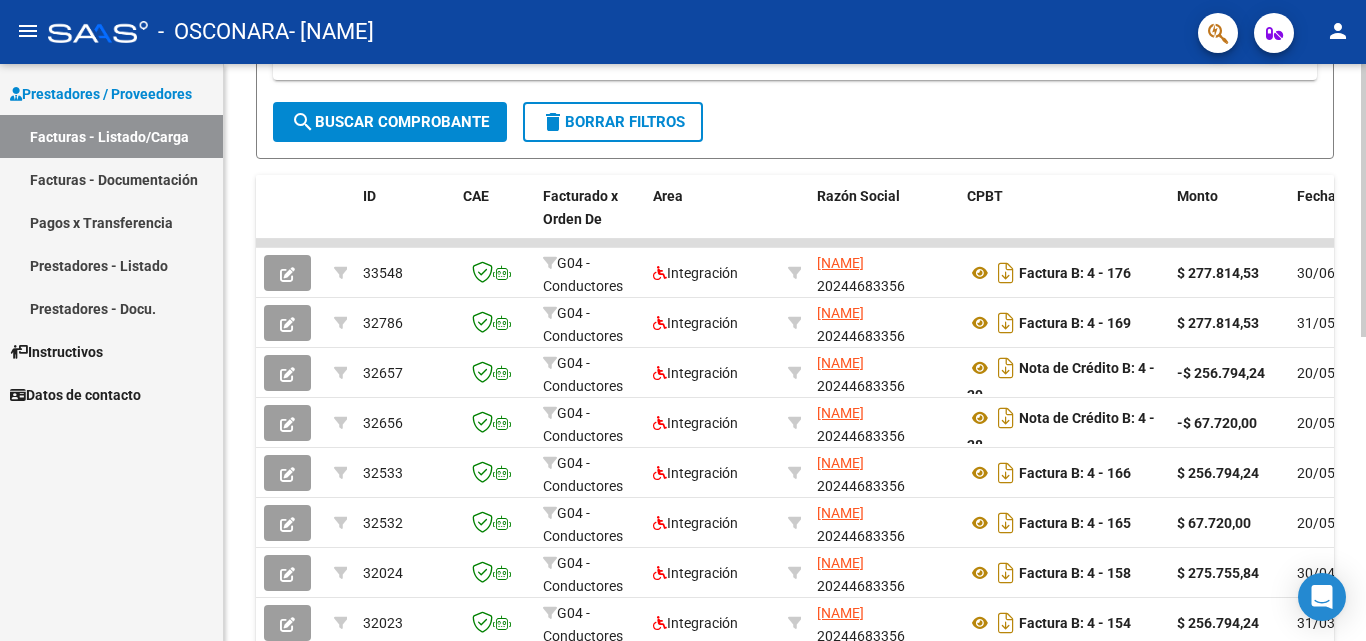 click on "Video tutorial   PRESTADORES -> Listado de CPBTs Emitidos por Prestadores / Proveedores (alt+q)   Cargar Comprobante
cloud_download  CSV  cloud_download  EXCEL  cloud_download  Estandar   Descarga Masiva
Filtros Id Area Area Todos Confirmado   Mostrar totalizadores   FILTROS DEL COMPROBANTE  Comprobante Tipo Comprobante Tipo Start date – End date Fec. Comprobante Desde / Hasta Días Emisión Desde(cant. días) Días Emisión Hasta(cant. días) CUIT / Razón Social Pto. Venta Nro. Comprobante Código SSS CAE Válido CAE Válido Todos Cargado Módulo Hosp. Todos Tiene facturacion Apócrifa Hospital Refes  FILTROS DE INTEGRACION  Período De Prestación Campos del Archivo de Rendición Devuelto x SSS (dr_envio) Todos Rendido x SSS (dr_envio) Tipo de Registro Tipo de Registro Período Presentación Período Presentación Campos del Legajo Asociado (preaprobación) Afiliado Legajo (cuil/nombre) Todos Solo facturas preaprobadas  MAS FILTROS  Todos Con Doc. Respaldatoria Todos Con Trazabilidad Todos – –" 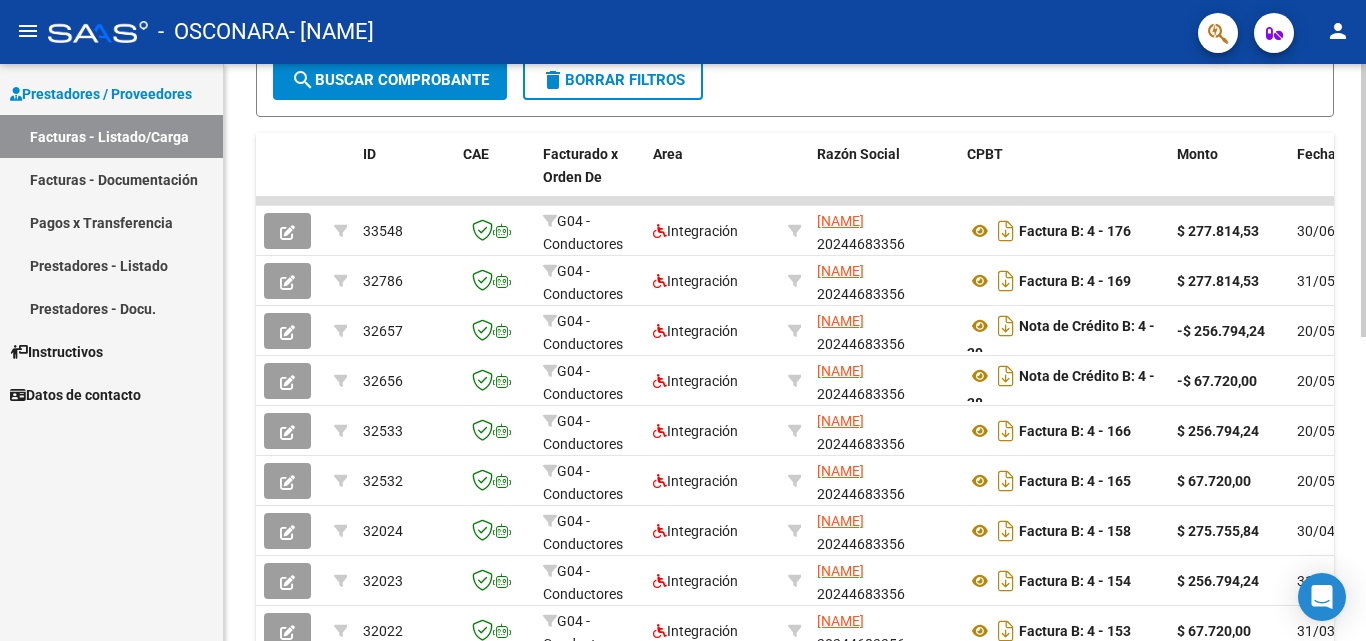 click on "Video tutorial   PRESTADORES -> Listado de CPBTs Emitidos por Prestadores / Proveedores (alt+q)   Cargar Comprobante
cloud_download  CSV  cloud_download  EXCEL  cloud_download  Estandar   Descarga Masiva
Filtros Id Area Area Todos Confirmado   Mostrar totalizadores   FILTROS DEL COMPROBANTE  Comprobante Tipo Comprobante Tipo Start date – End date Fec. Comprobante Desde / Hasta Días Emisión Desde(cant. días) Días Emisión Hasta(cant. días) CUIT / Razón Social Pto. Venta Nro. Comprobante Código SSS CAE Válido CAE Válido Todos Cargado Módulo Hosp. Todos Tiene facturacion Apócrifa Hospital Refes  FILTROS DE INTEGRACION  Período De Prestación Campos del Archivo de Rendición Devuelto x SSS (dr_envio) Todos Rendido x SSS (dr_envio) Tipo de Registro Tipo de Registro Período Presentación Período Presentación Campos del Legajo Asociado (preaprobación) Afiliado Legajo (cuil/nombre) Todos Solo facturas preaprobadas  MAS FILTROS  Todos Con Doc. Respaldatoria Todos Con Trazabilidad Todos – –" 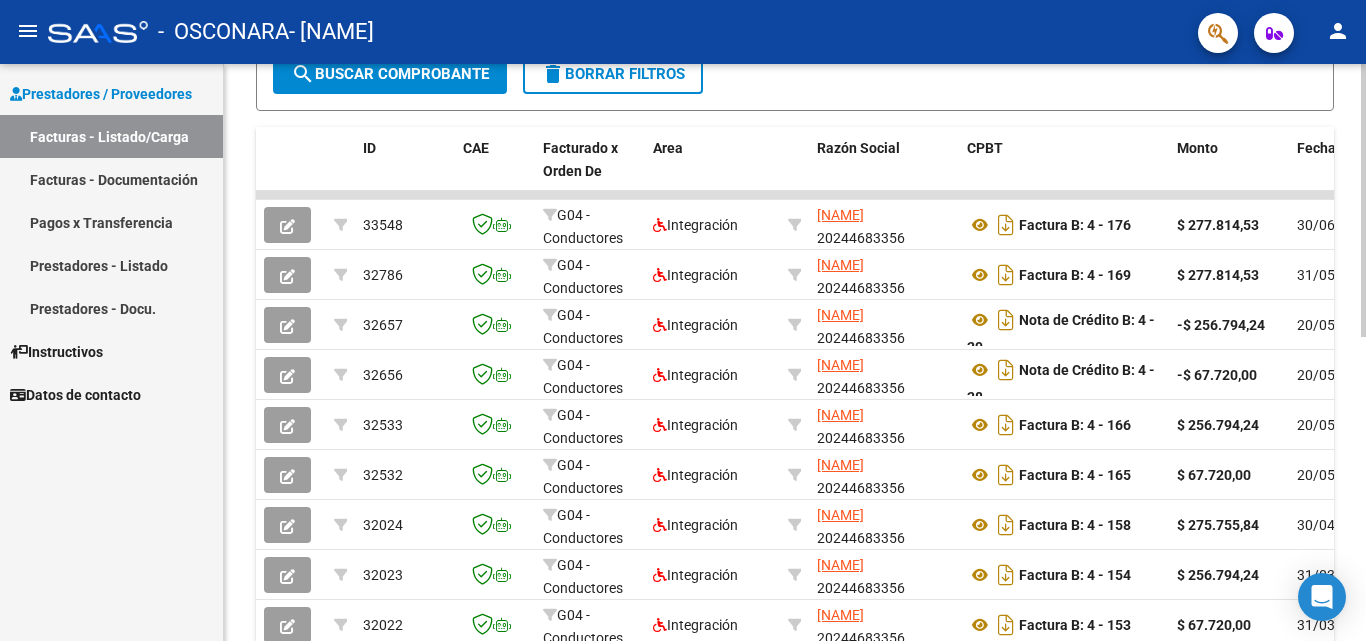 click on "Video tutorial   PRESTADORES -> Listado de CPBTs Emitidos por Prestadores / Proveedores (alt+q)   Cargar Comprobante
cloud_download  CSV  cloud_download  EXCEL  cloud_download  Estandar   Descarga Masiva
Filtros Id Area Area Todos Confirmado   Mostrar totalizadores   FILTROS DEL COMPROBANTE  Comprobante Tipo Comprobante Tipo Start date – End date Fec. Comprobante Desde / Hasta Días Emisión Desde(cant. días) Días Emisión Hasta(cant. días) CUIT / Razón Social Pto. Venta Nro. Comprobante Código SSS CAE Válido CAE Válido Todos Cargado Módulo Hosp. Todos Tiene facturacion Apócrifa Hospital Refes  FILTROS DE INTEGRACION  Período De Prestación Campos del Archivo de Rendición Devuelto x SSS (dr_envio) Todos Rendido x SSS (dr_envio) Tipo de Registro Tipo de Registro Período Presentación Período Presentación Campos del Legajo Asociado (preaprobación) Afiliado Legajo (cuil/nombre) Todos Solo facturas preaprobadas  MAS FILTROS  Todos Con Doc. Respaldatoria Todos Con Trazabilidad Todos – –" 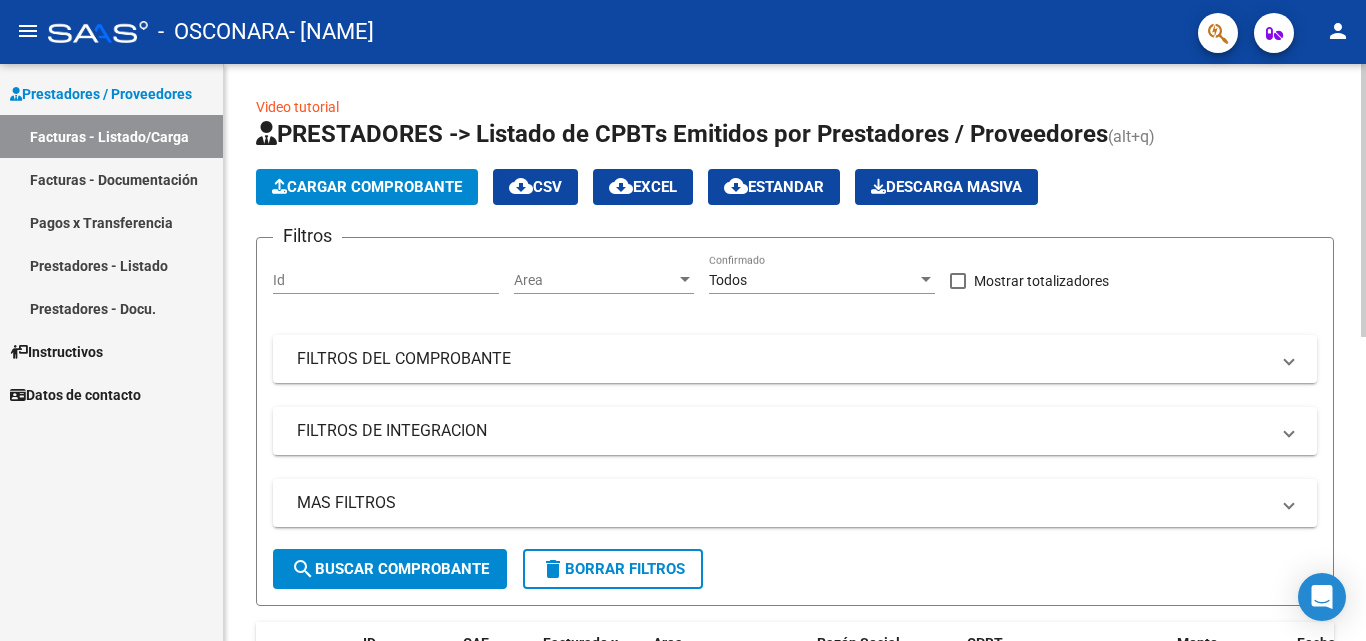 click 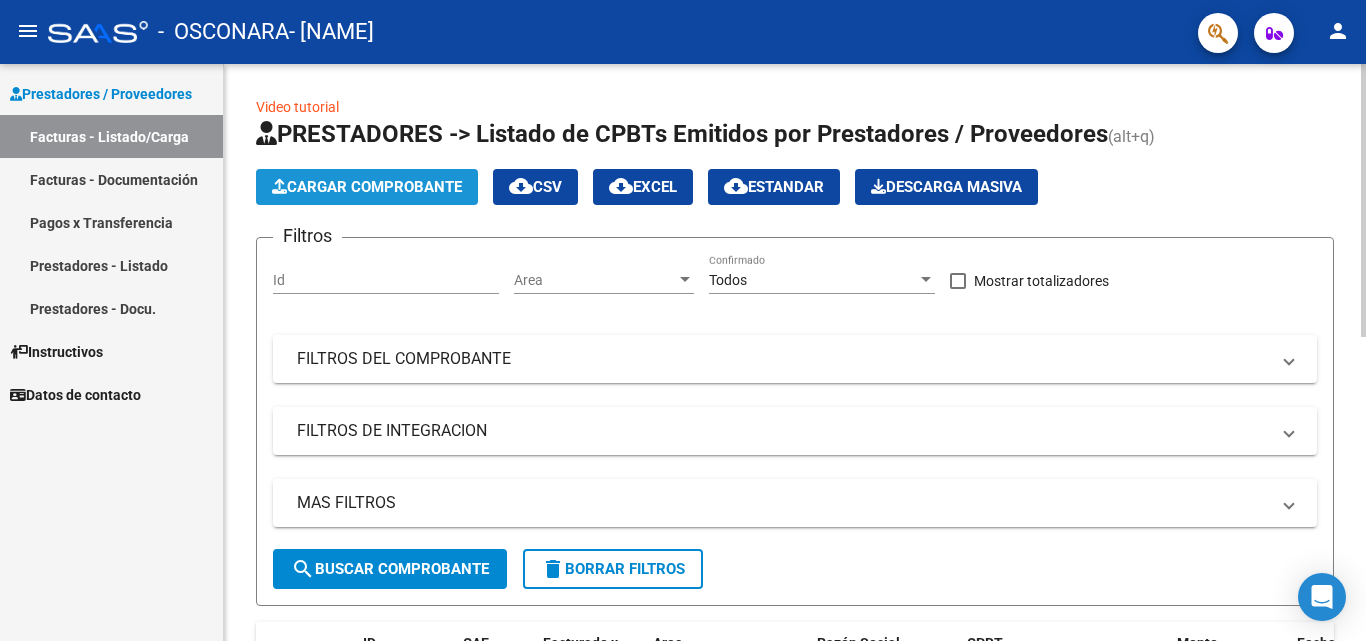 click on "Cargar Comprobante" 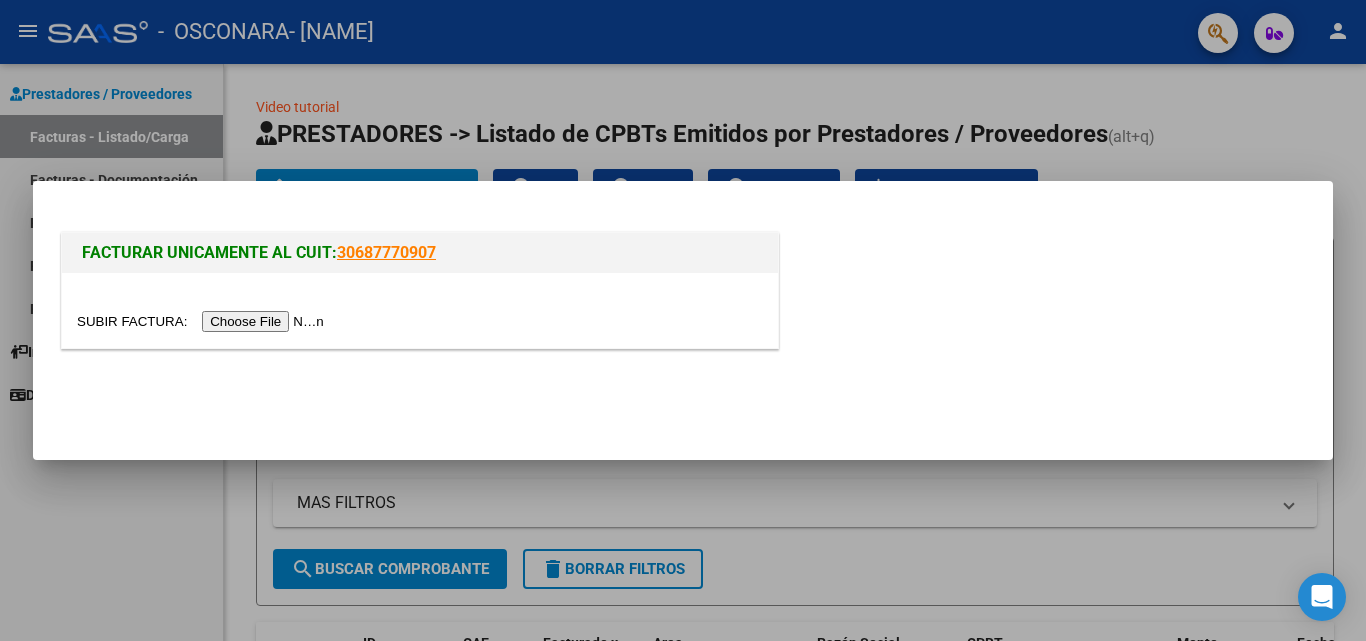 click at bounding box center [203, 321] 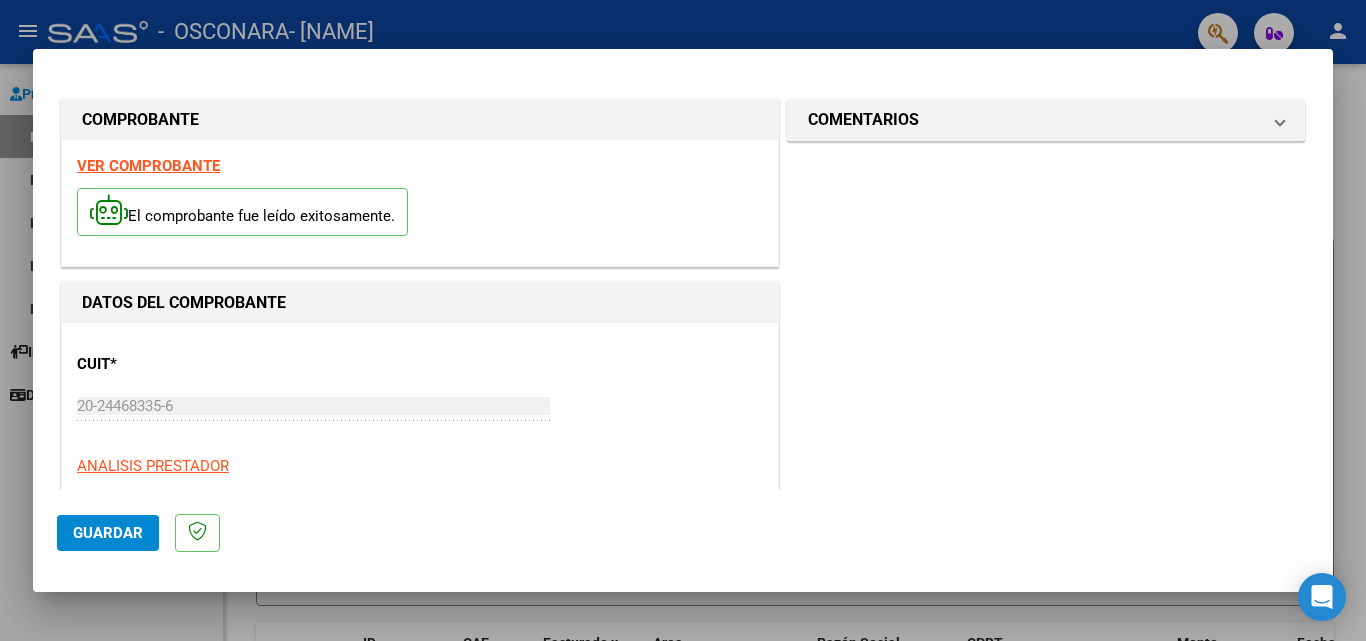 click on "Guardar" 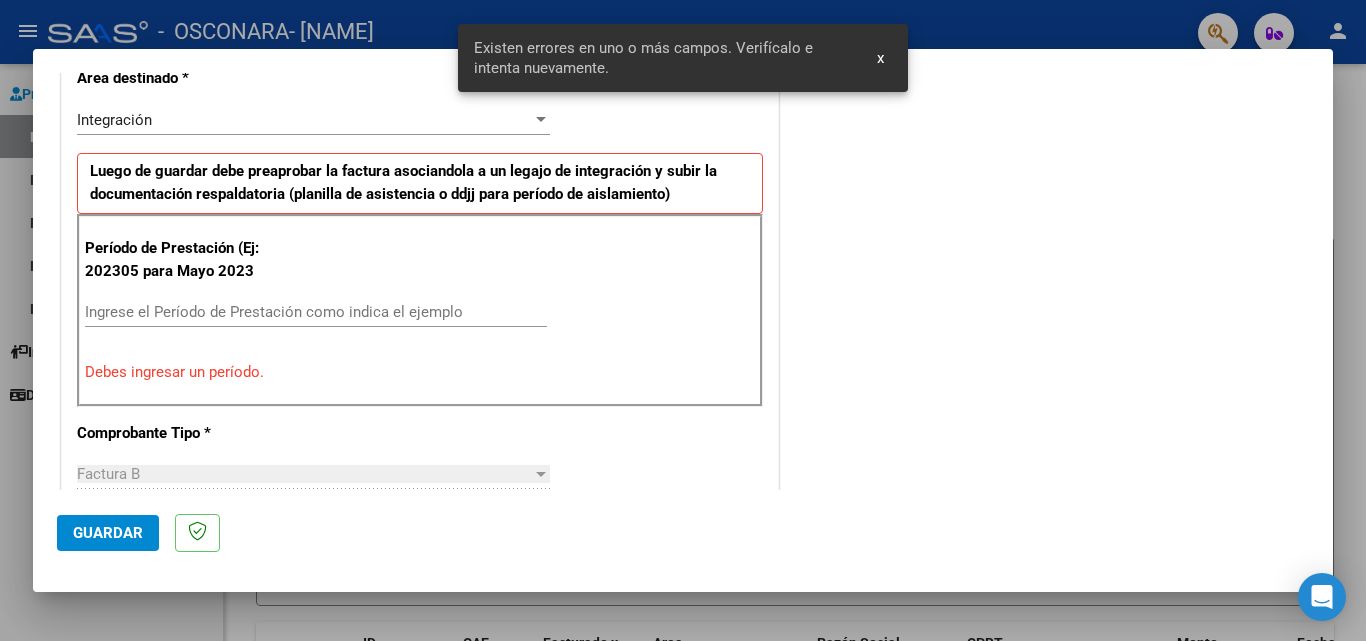 scroll, scrollTop: 451, scrollLeft: 0, axis: vertical 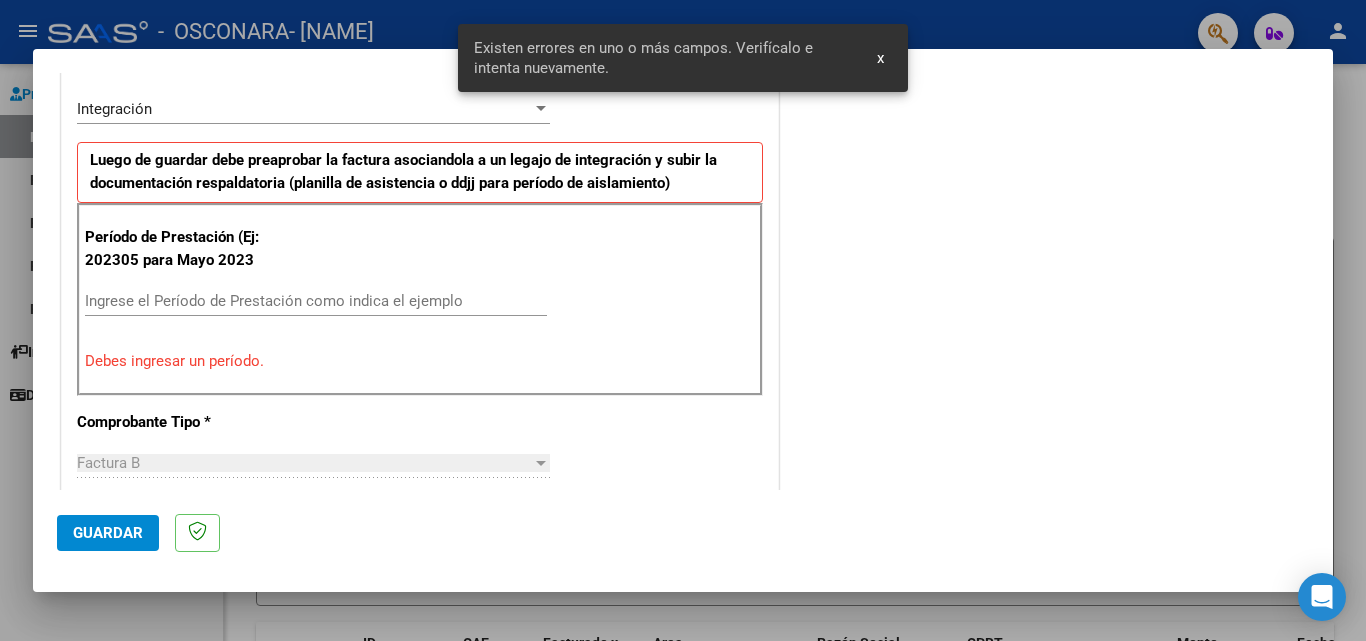 click on "x" at bounding box center [880, 58] 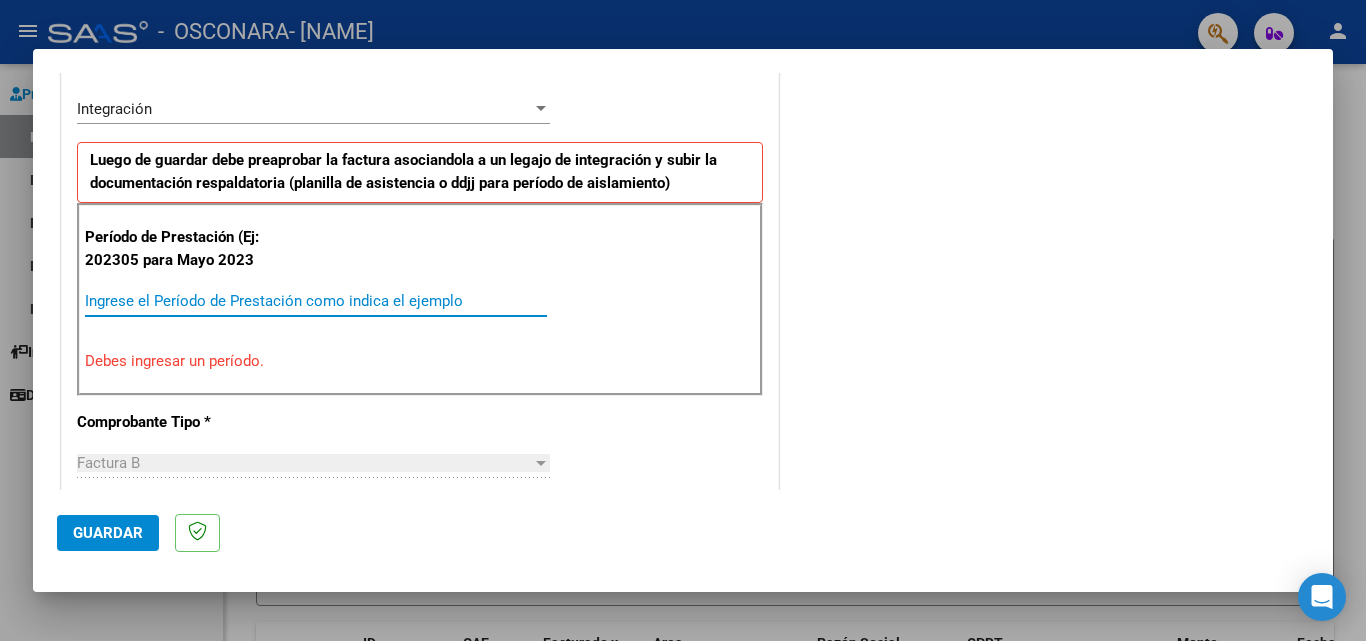 click on "Ingrese el Período de Prestación como indica el ejemplo" at bounding box center [316, 301] 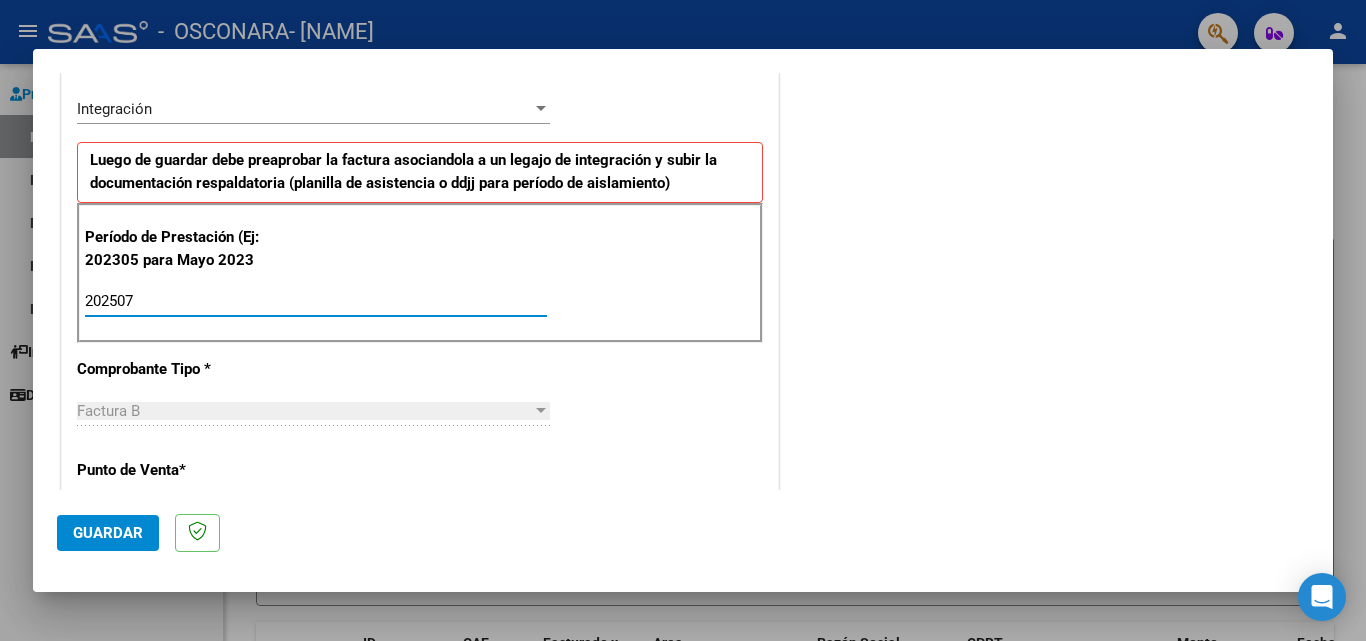 type on "202507" 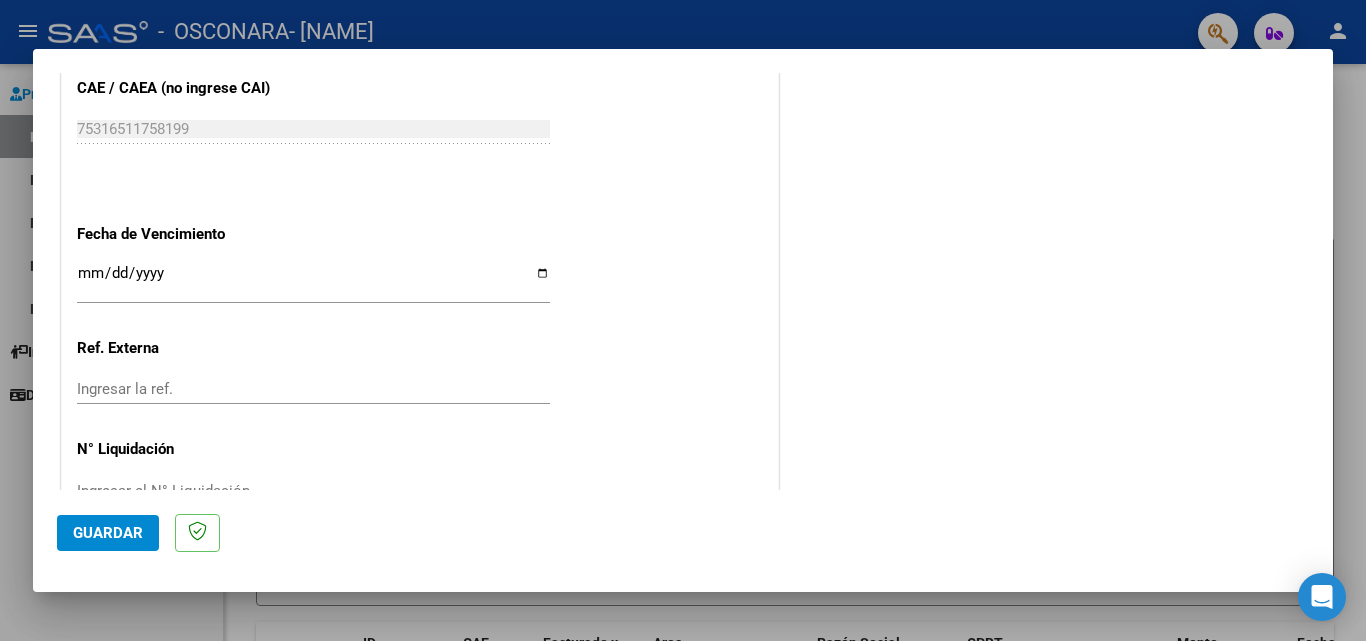 scroll, scrollTop: 1291, scrollLeft: 0, axis: vertical 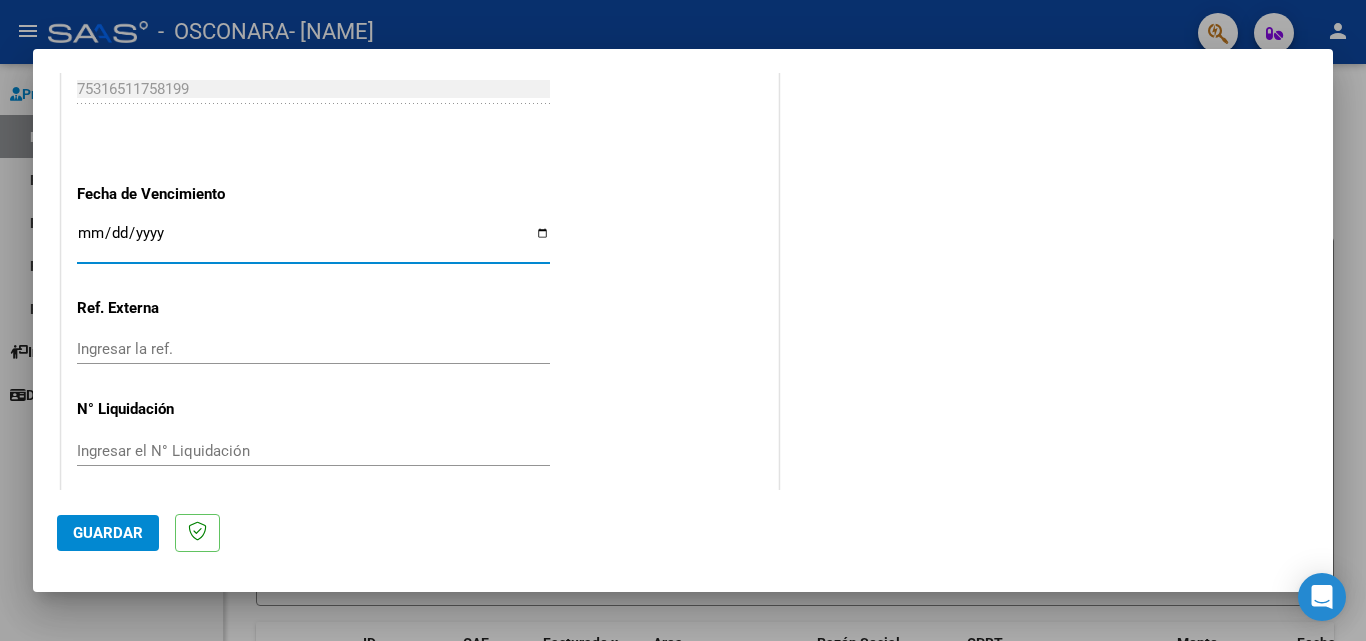 click on "Ingresar la fecha" at bounding box center [313, 241] 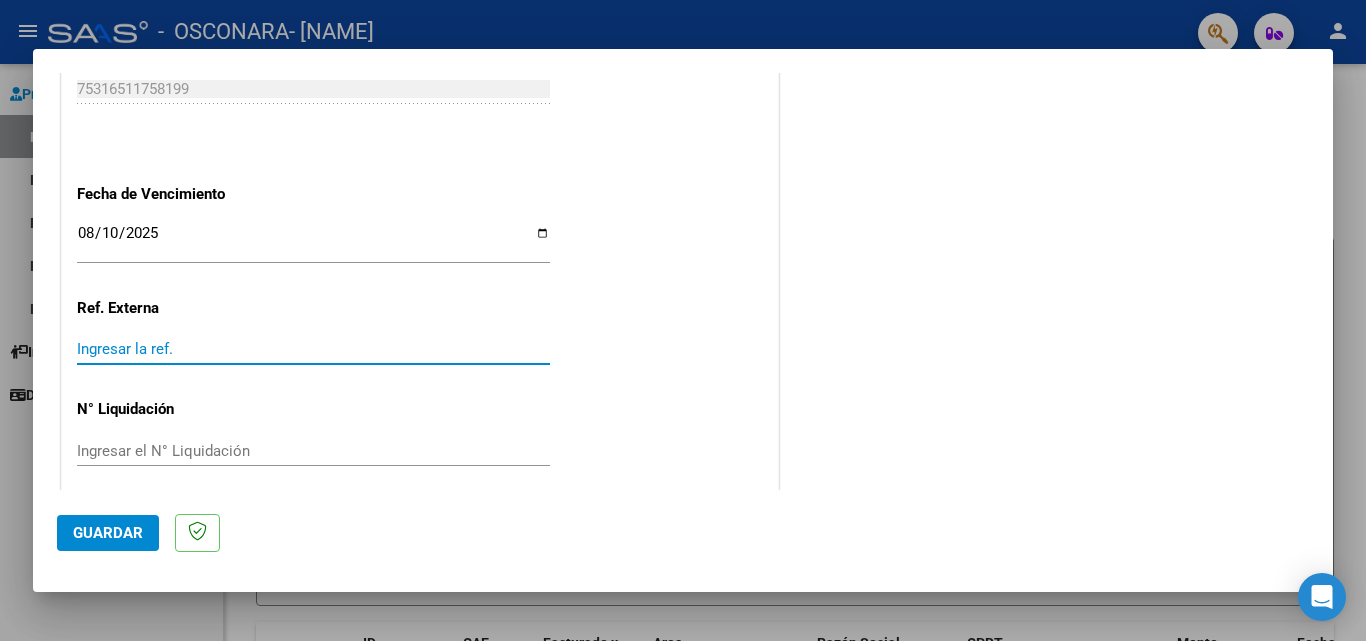 click on "Ingresar la ref." at bounding box center [313, 349] 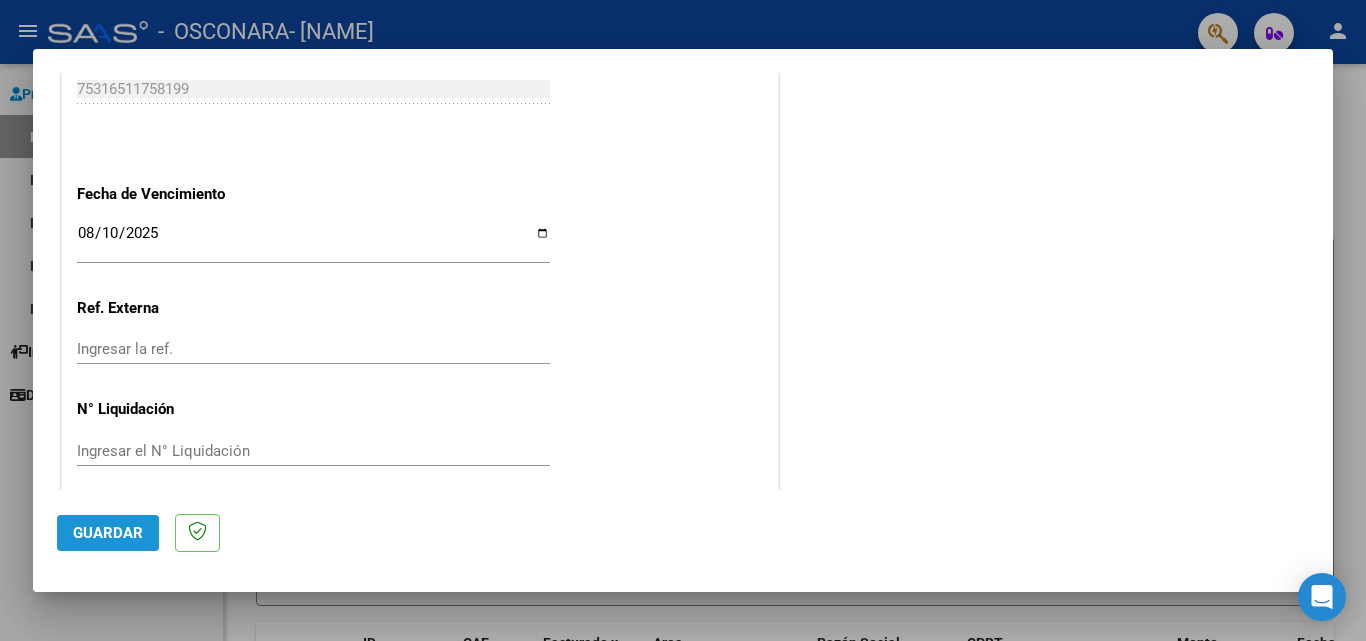 click on "Guardar" 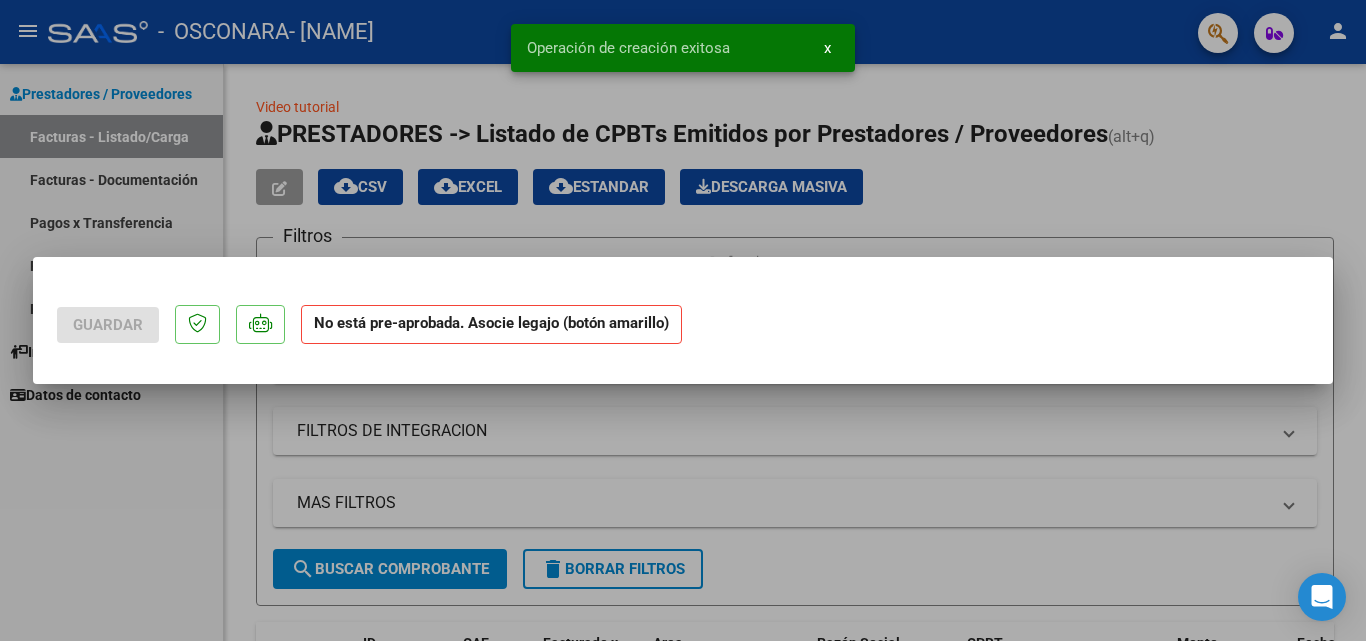 scroll, scrollTop: 0, scrollLeft: 0, axis: both 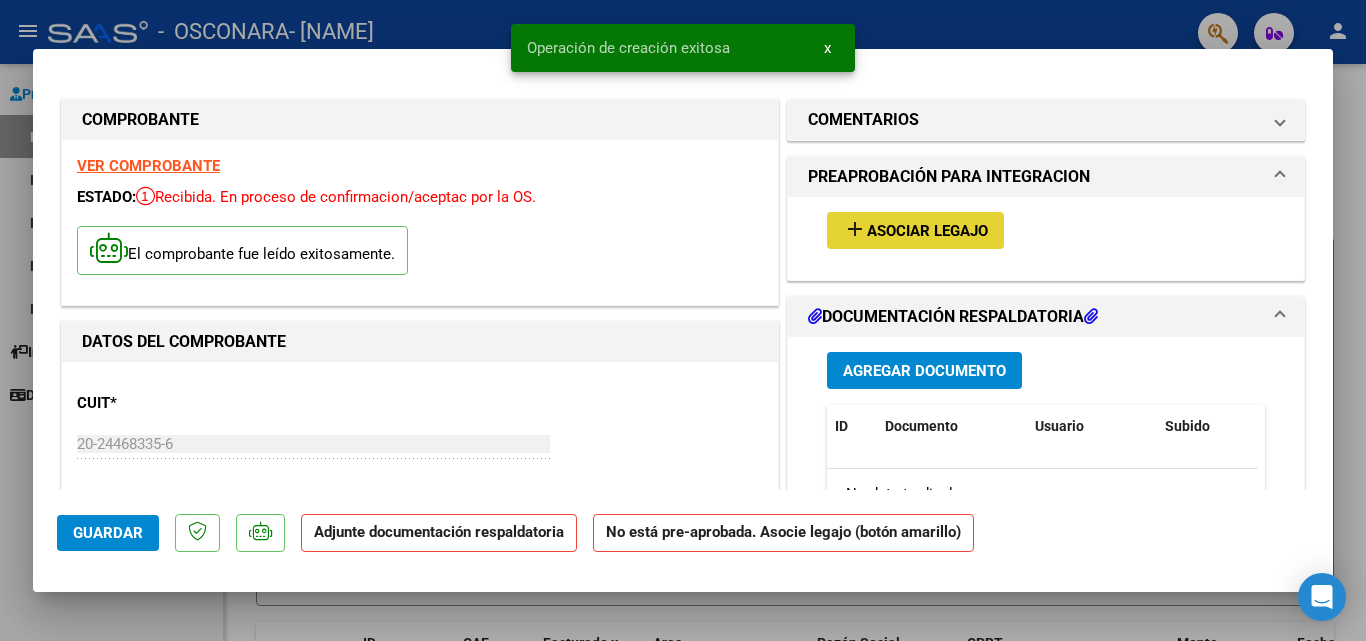 click on "Asociar Legajo" at bounding box center (927, 231) 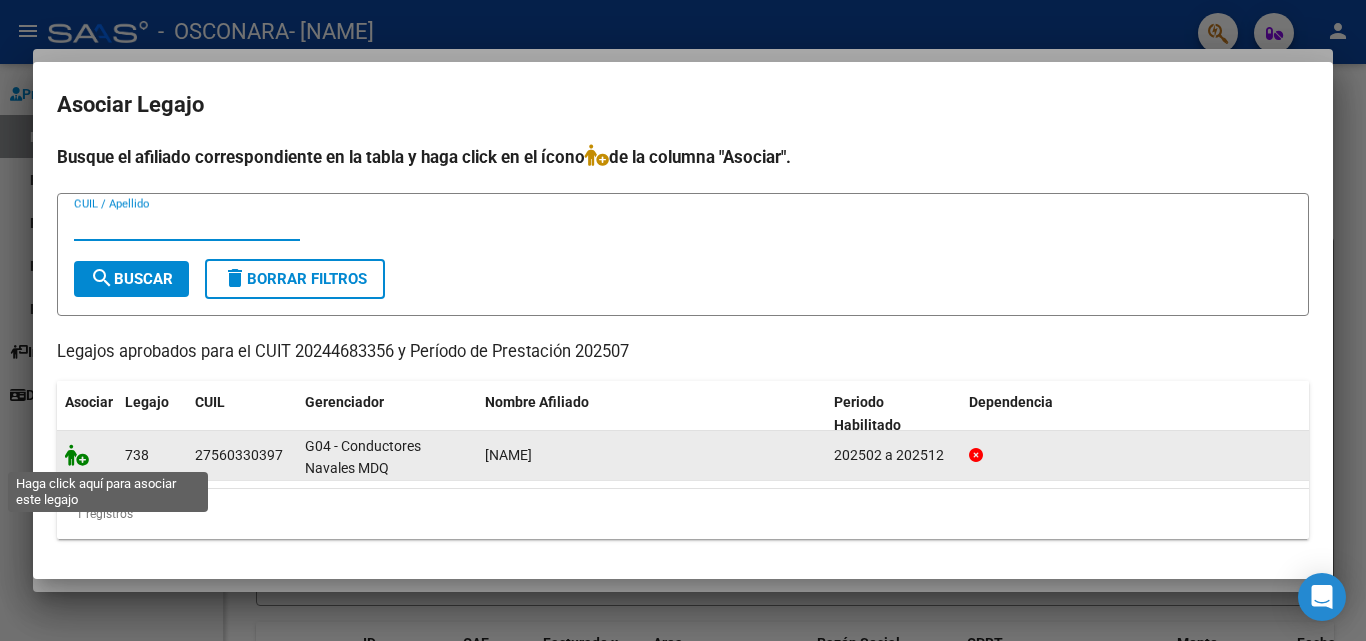 click 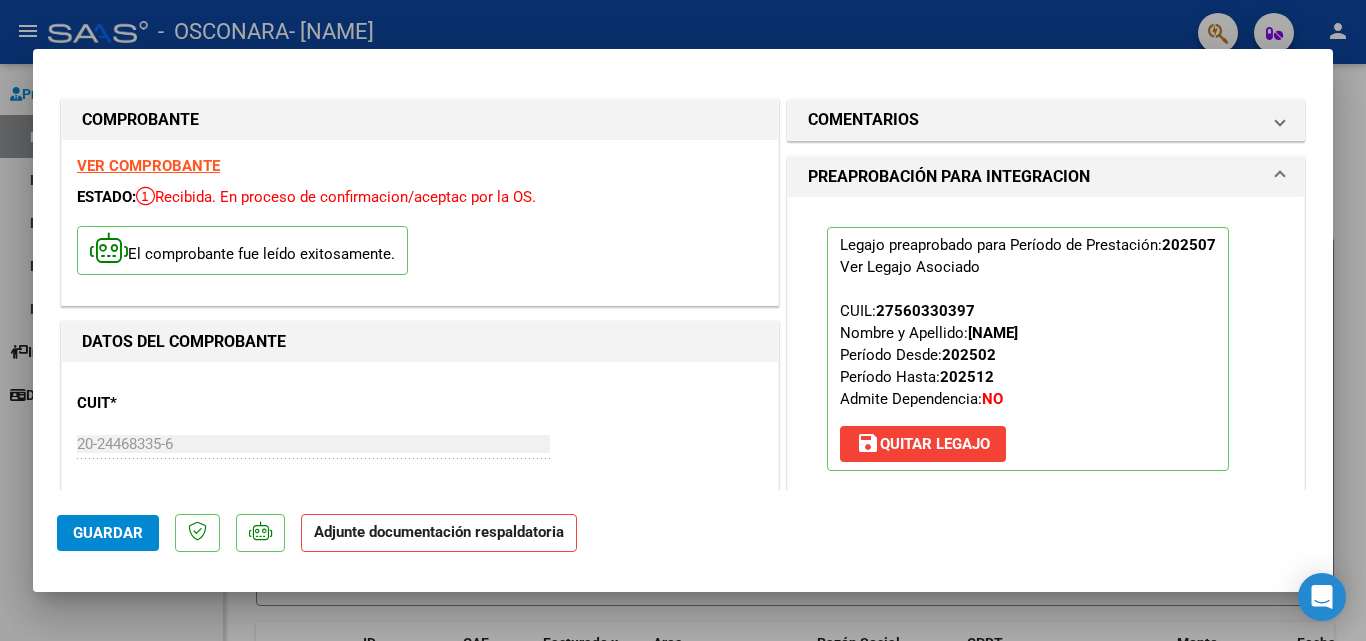 scroll, scrollTop: 364, scrollLeft: 0, axis: vertical 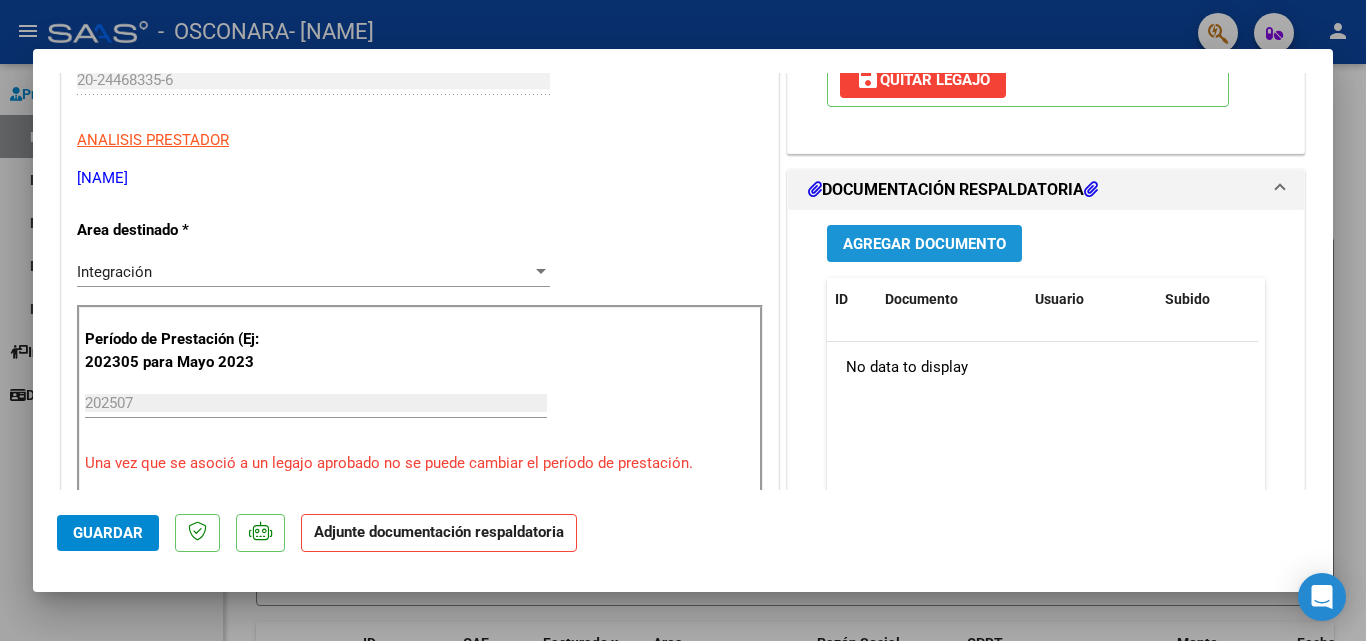 click on "Agregar Documento" at bounding box center (924, 244) 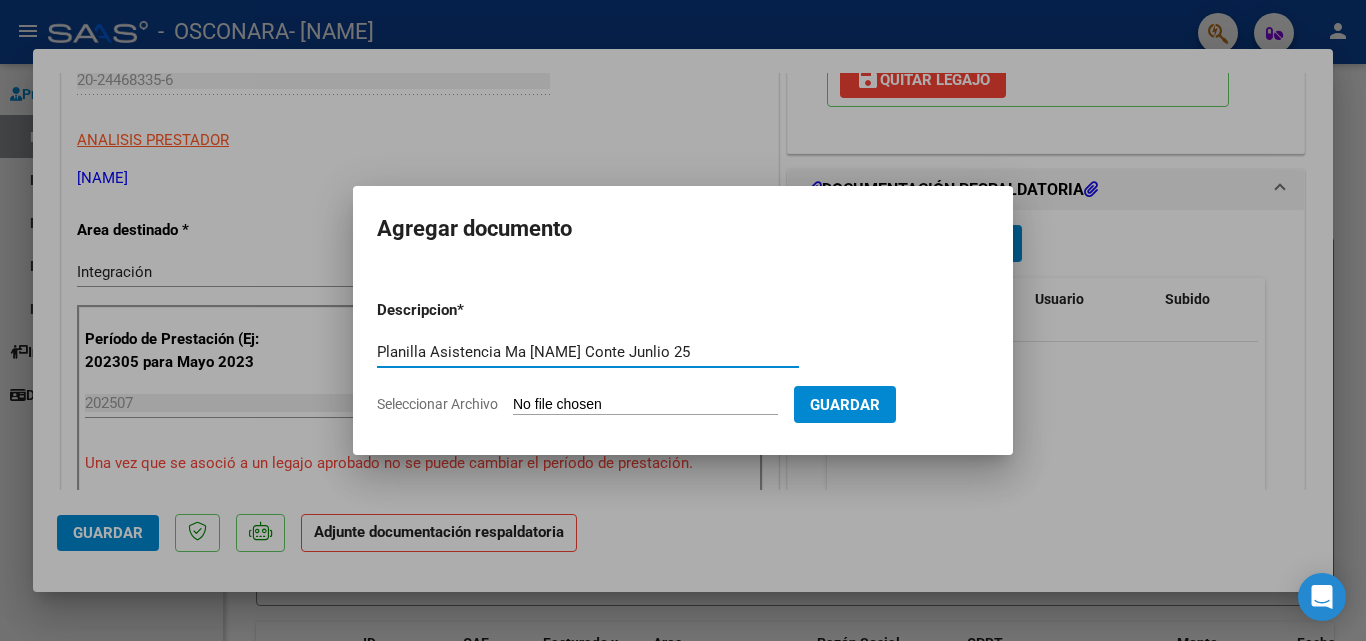 type on "Planilla Asistencia Ma [NAME] Conte Junlio 25" 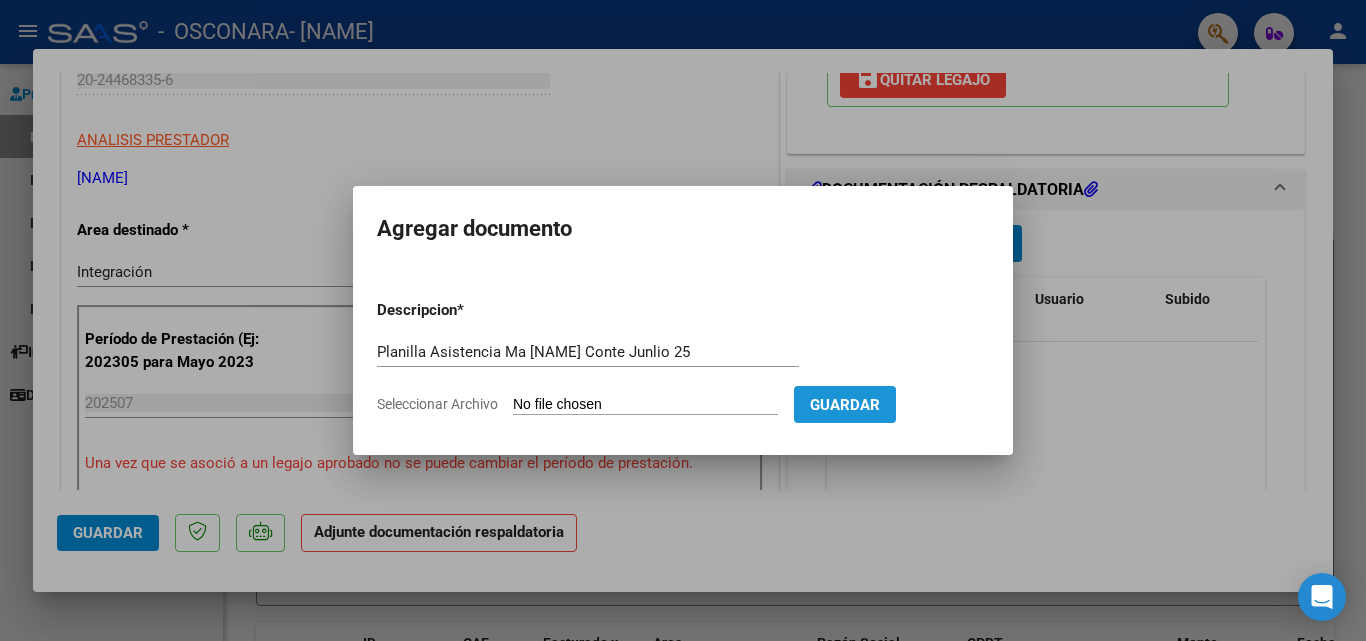 click on "Guardar" at bounding box center [845, 405] 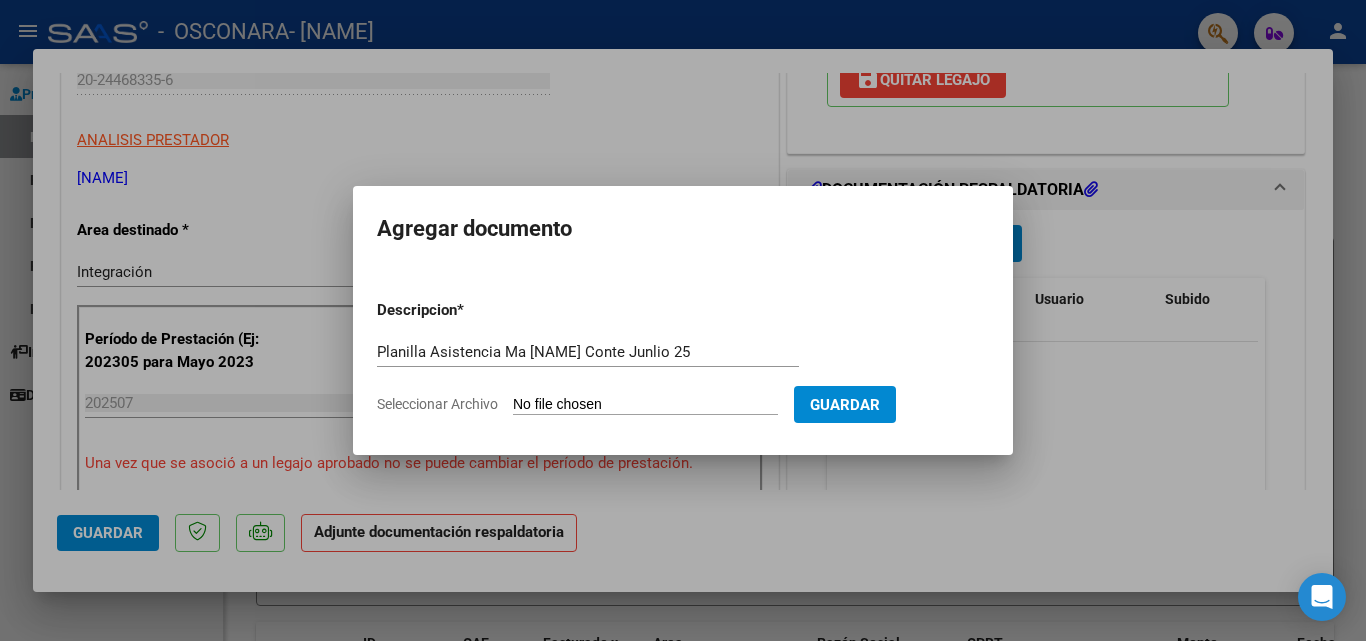 click on "Seleccionar Archivo" at bounding box center (645, 405) 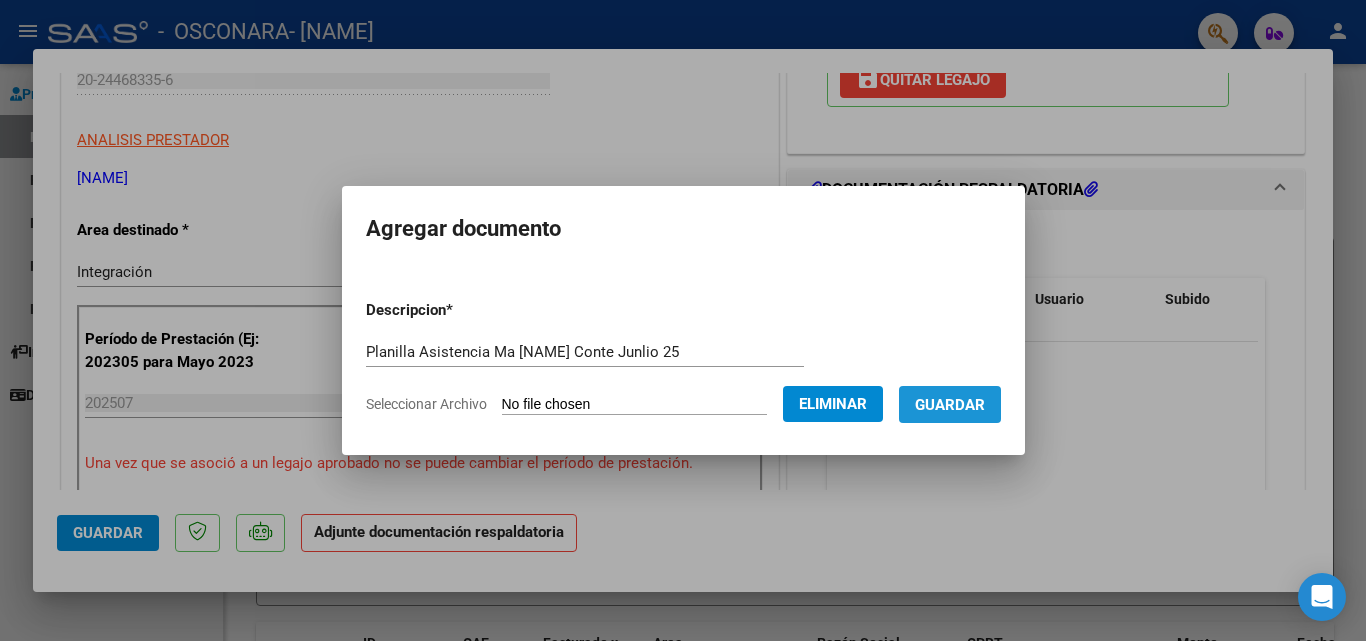 click on "Guardar" at bounding box center [950, 405] 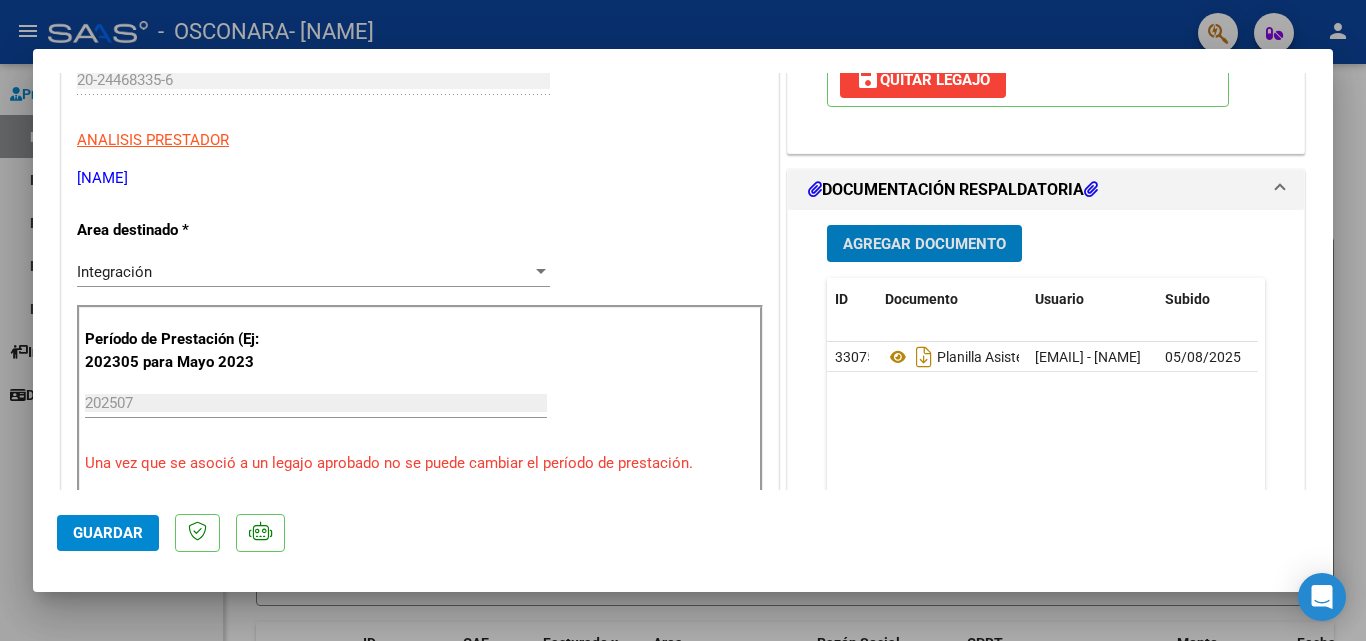 click on "Agregar Documento" at bounding box center [924, 244] 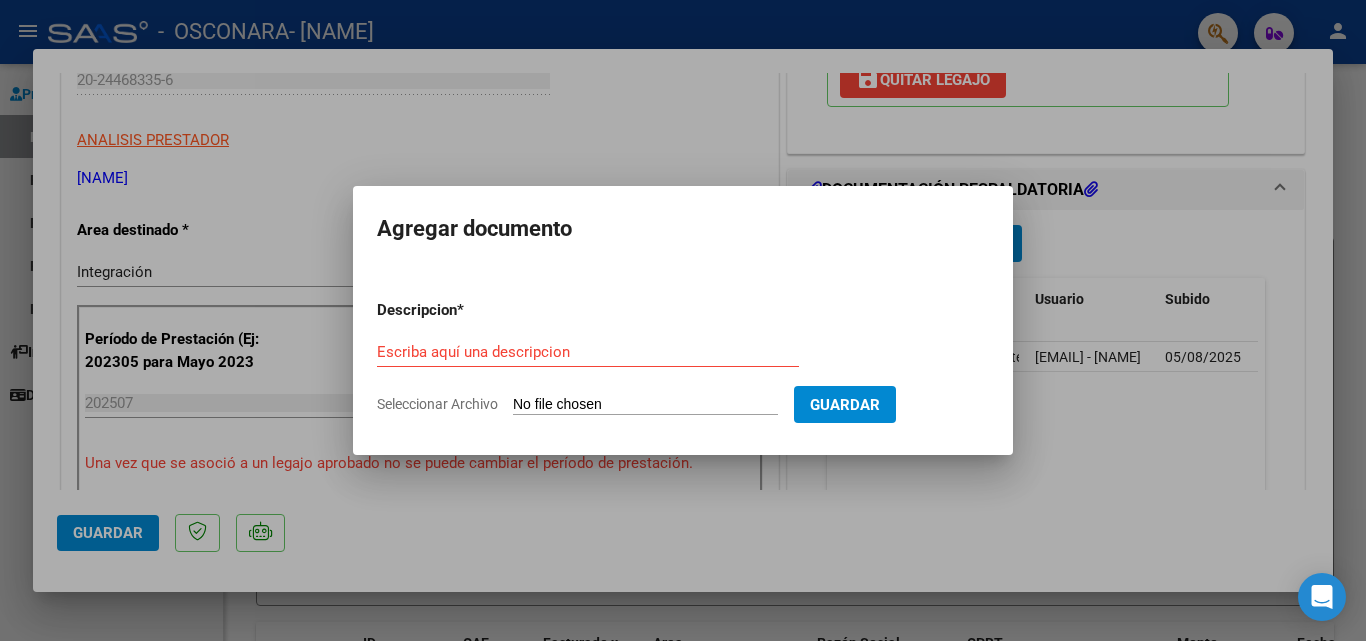 click on "Seleccionar Archivo" at bounding box center [645, 405] 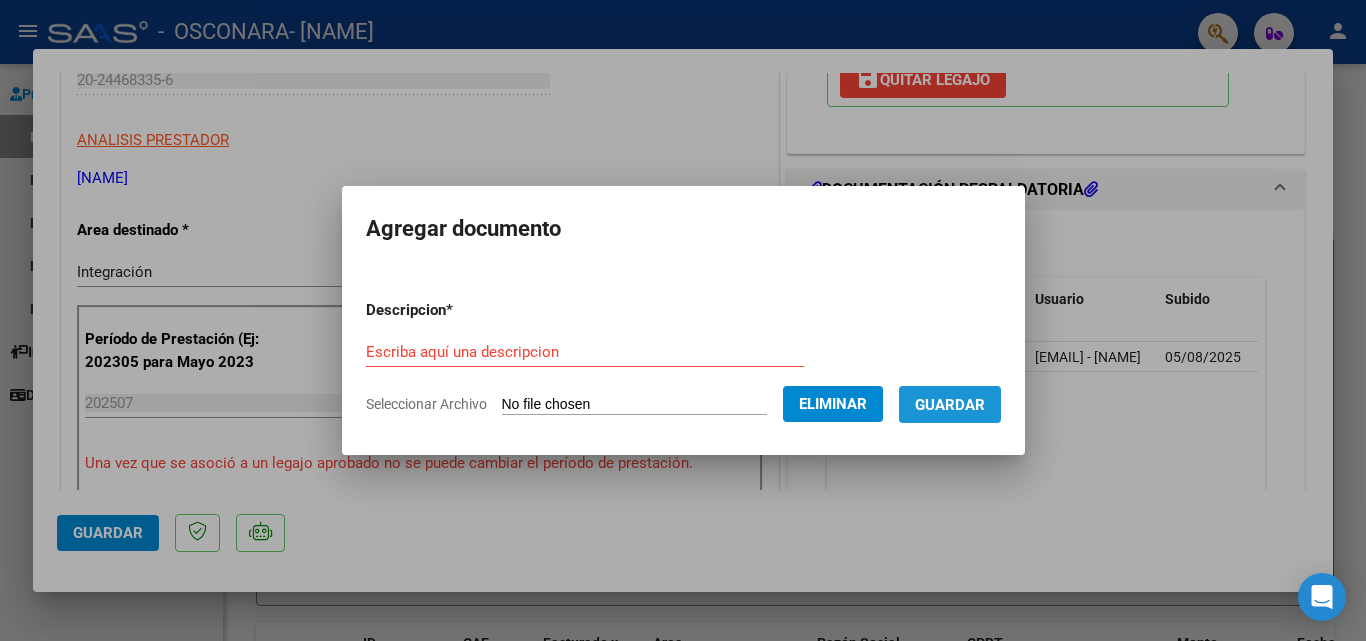 click on "Guardar" at bounding box center (950, 404) 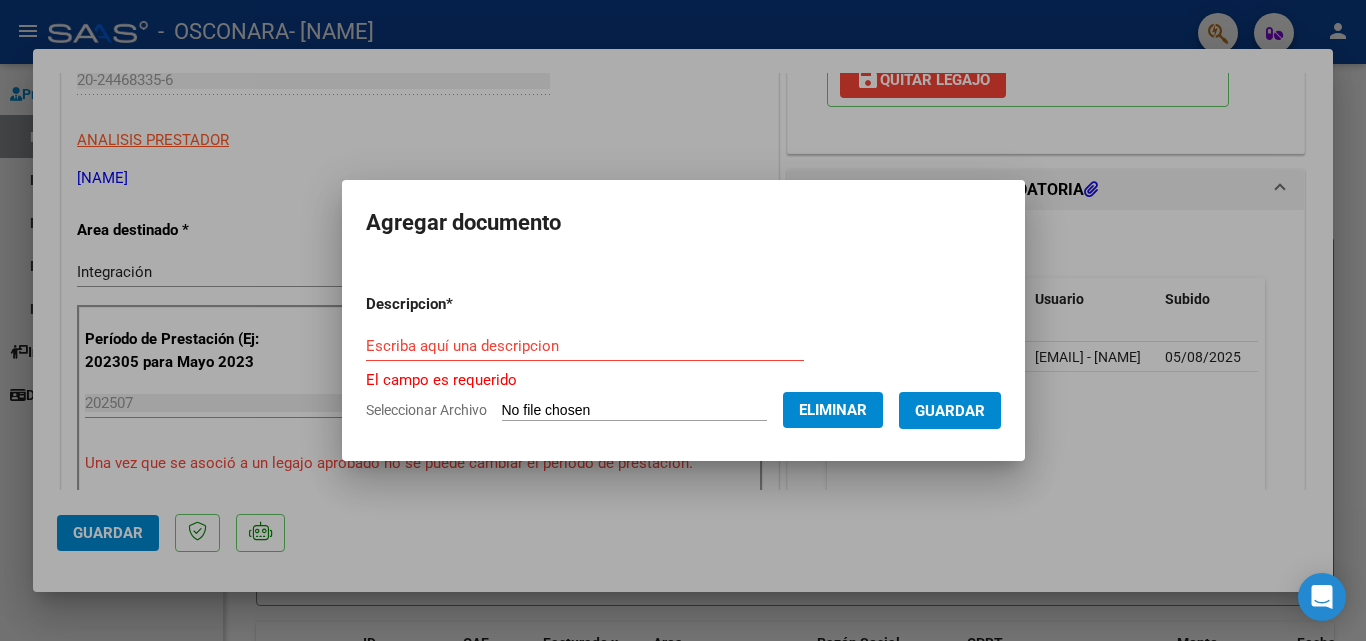 click on "Escriba aquí una descripcion" at bounding box center (585, 346) 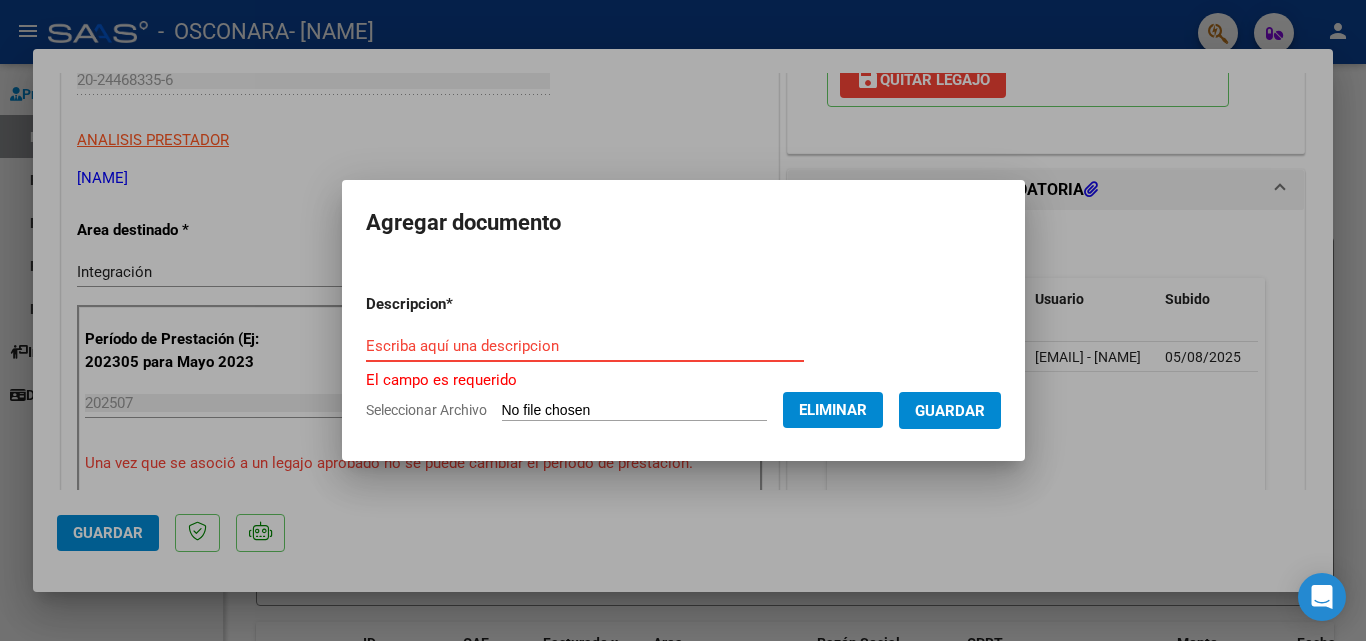click on "Escriba aquí una descripcion" at bounding box center (585, 346) 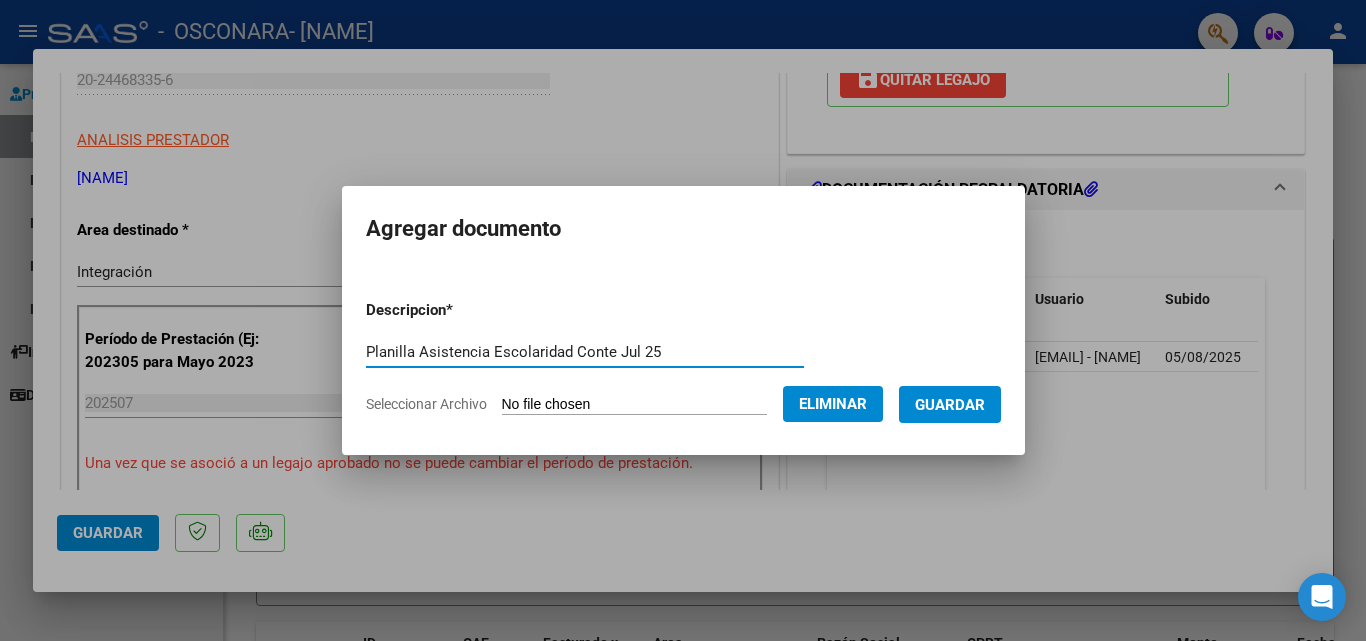 type on "Planilla Asistencia Escolaridad Conte Jul 25" 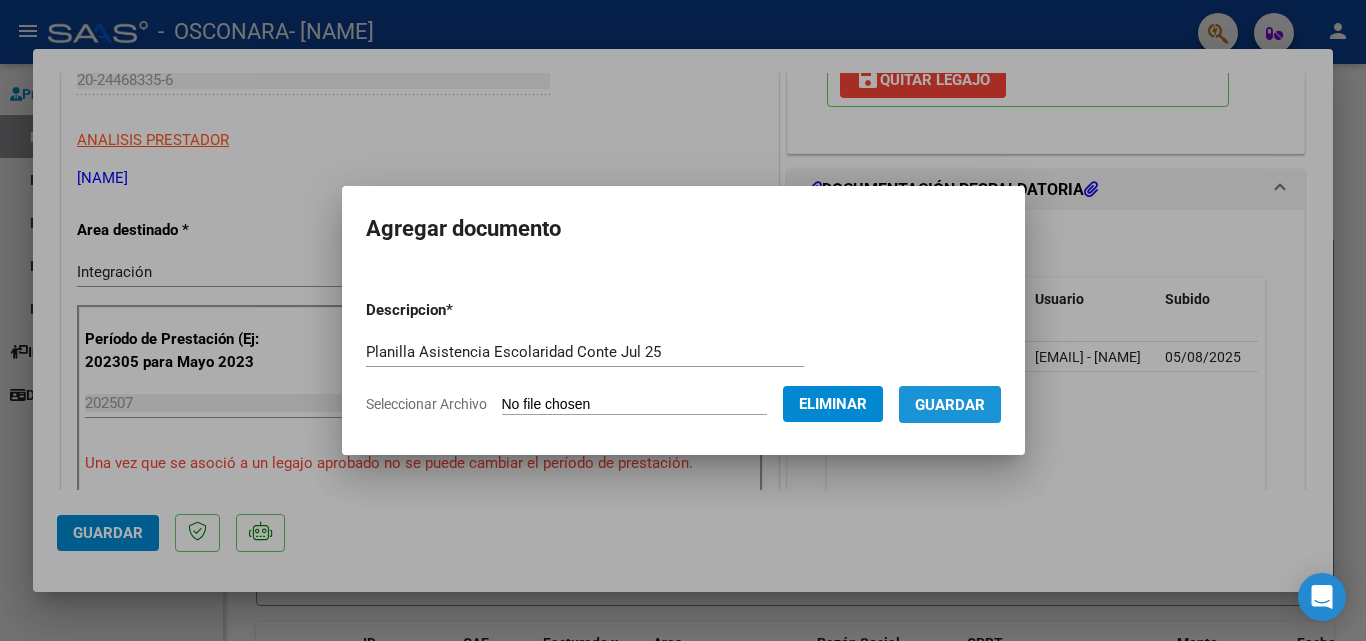 click on "Guardar" at bounding box center [950, 405] 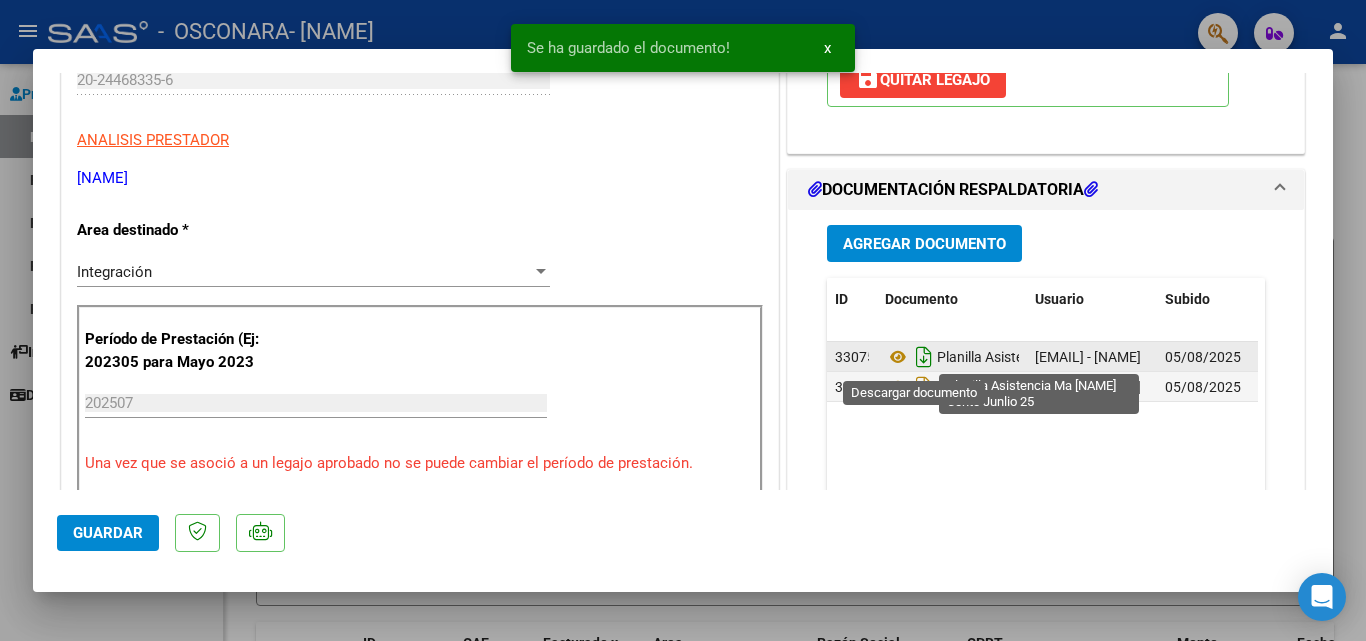 click 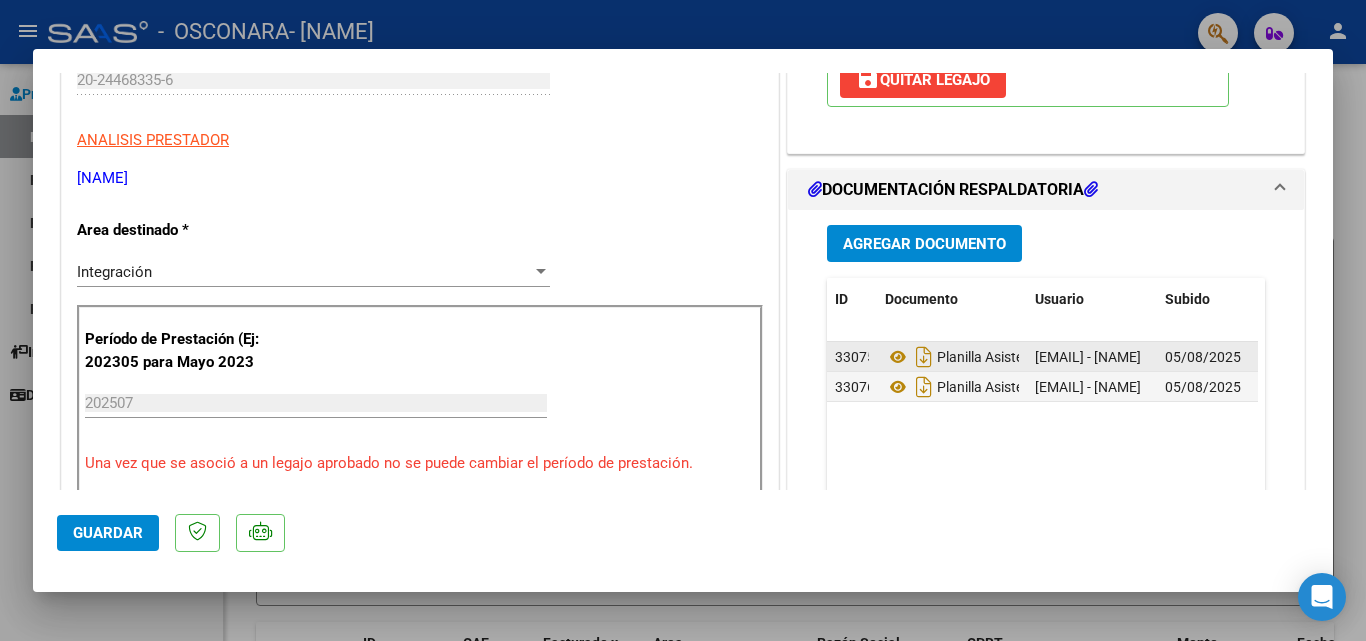 click on "33075" 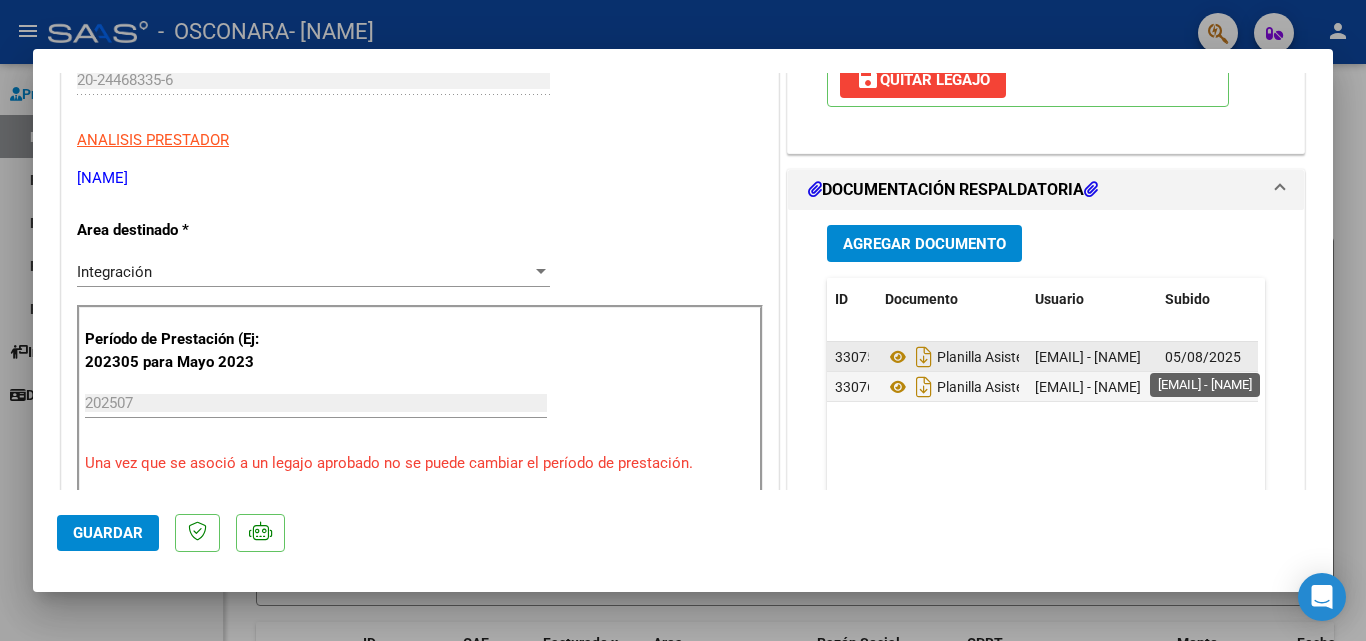 click on "[EMAIL] - [NAME]" 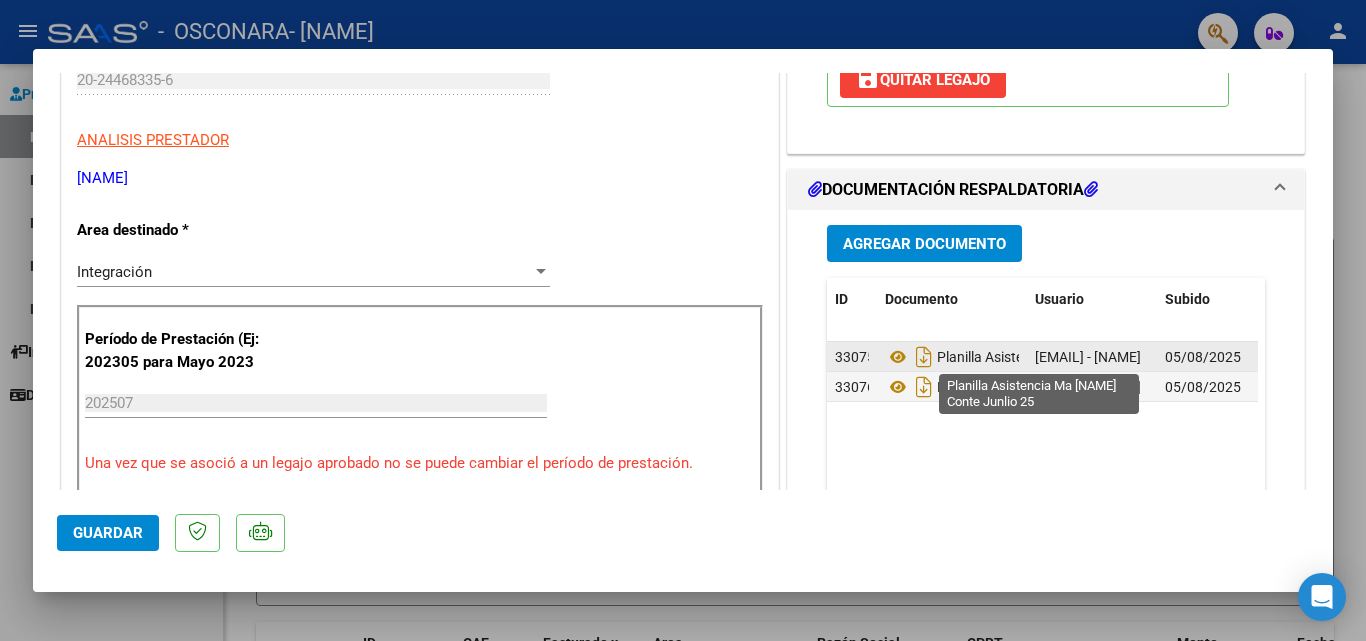 click on "Planilla Asistencia Ma [NAME] Conte Junlio 25" 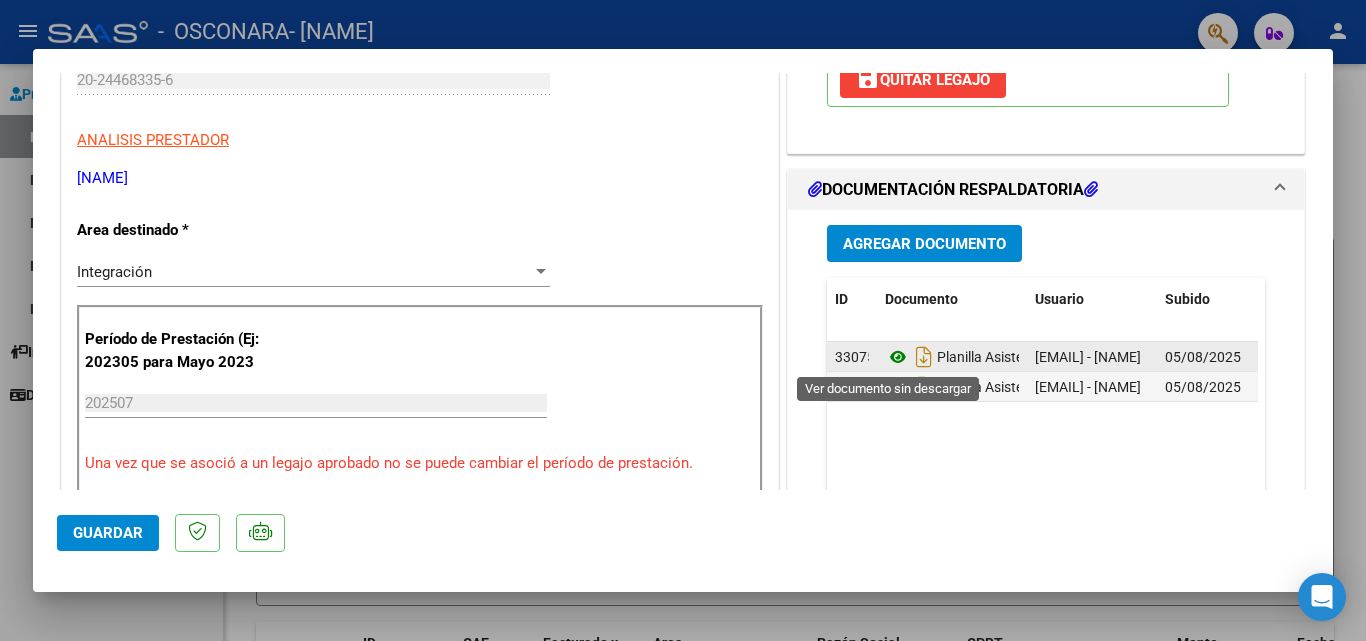 click 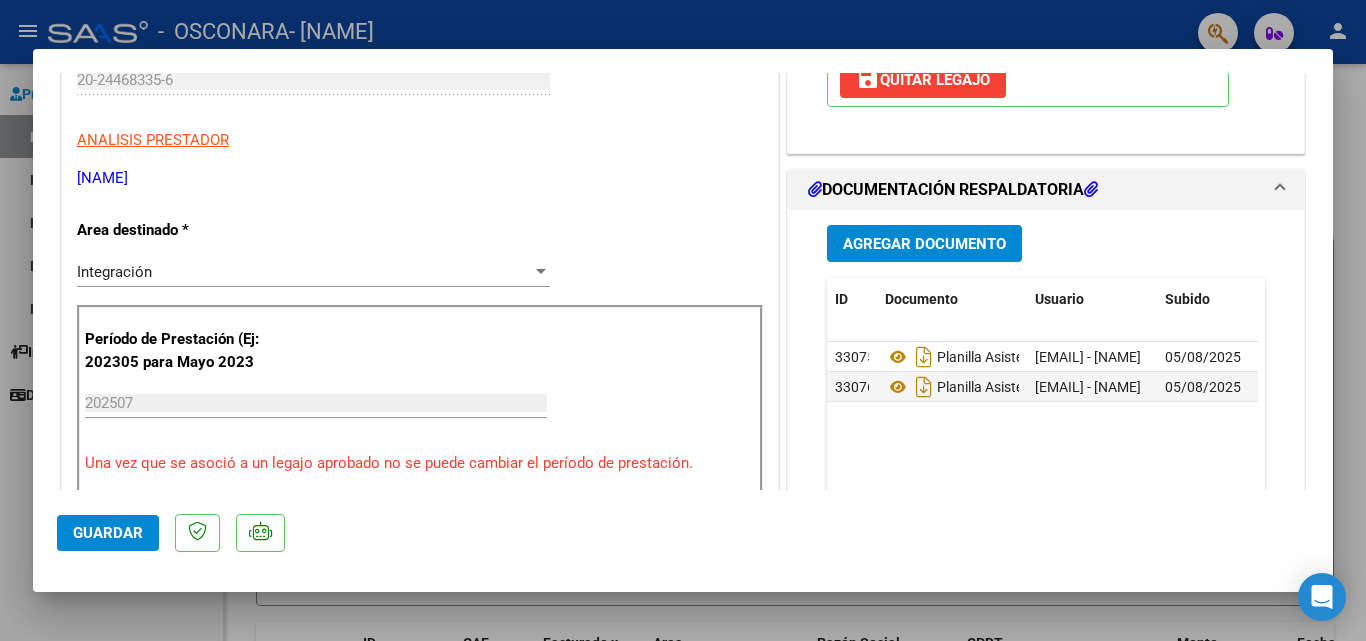 click on "Guardar" 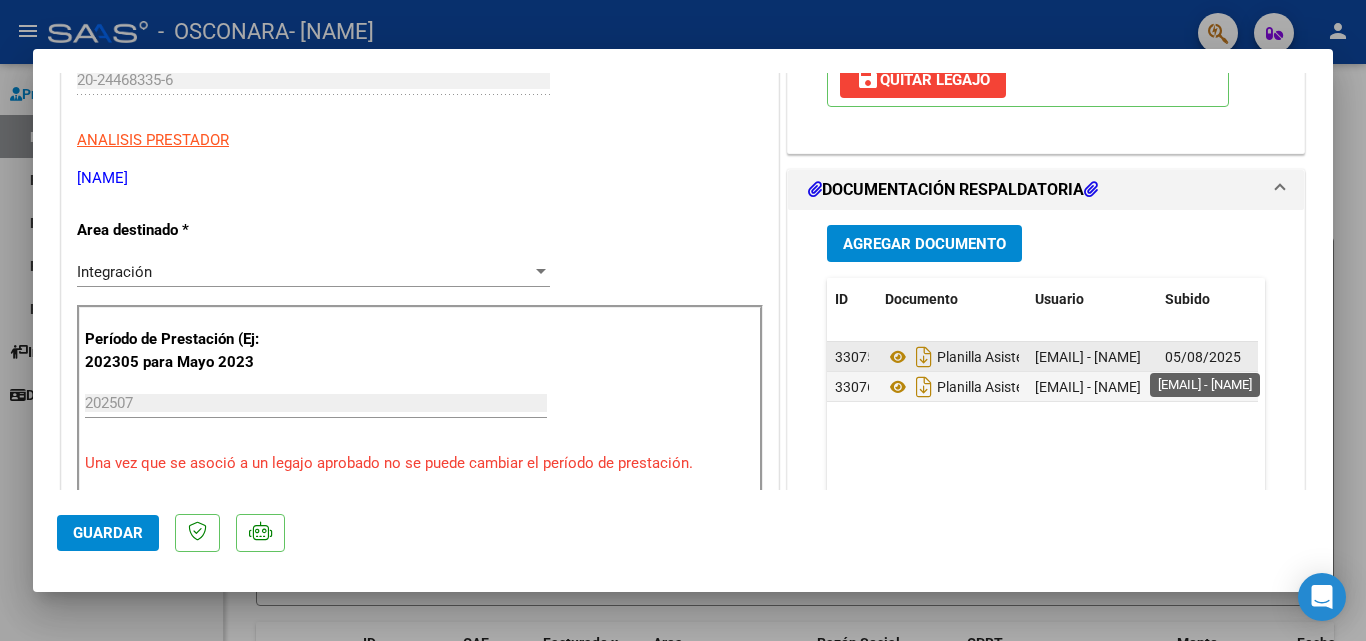 click on "[EMAIL] - [NAME]" 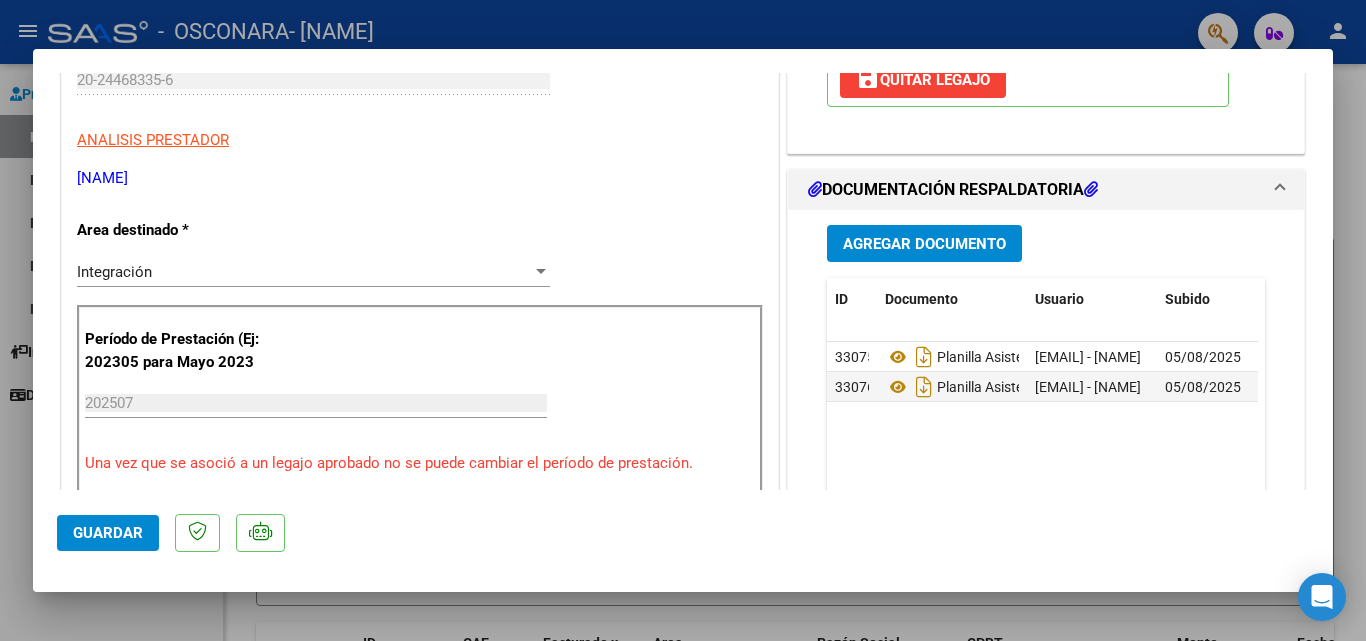 click on "DOCUMENTACIÓN RESPALDATORIA" at bounding box center (953, 190) 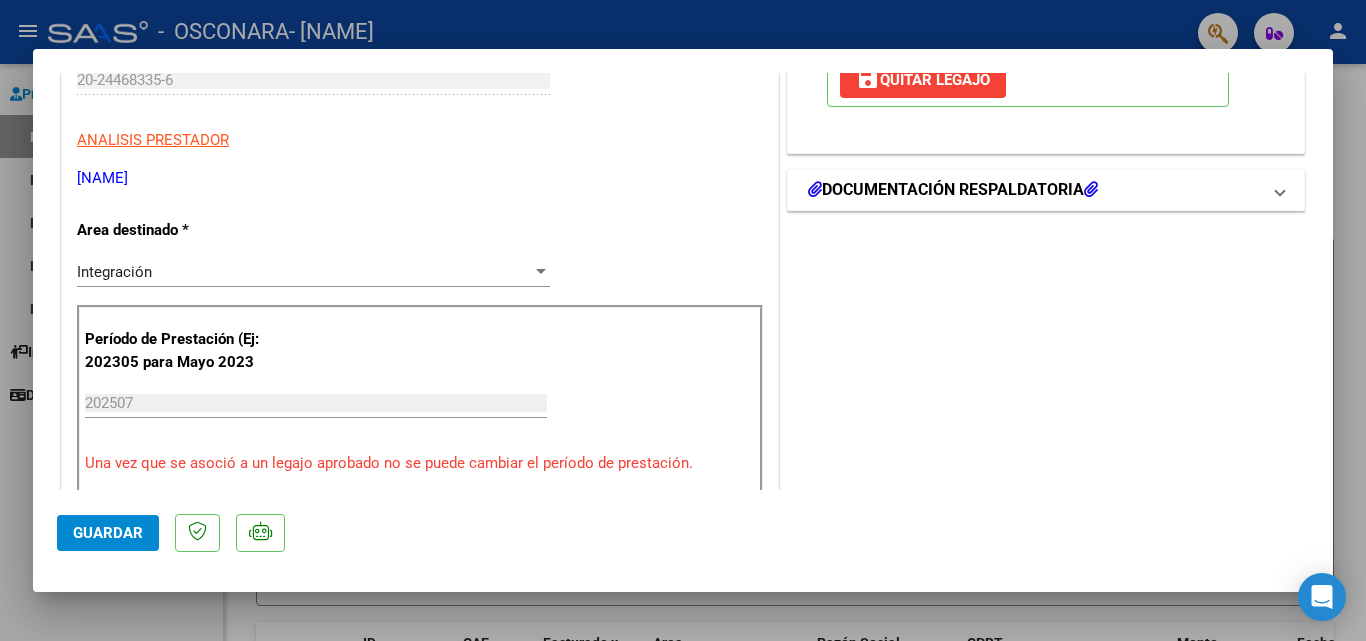 click on "DOCUMENTACIÓN RESPALDATORIA" at bounding box center [953, 190] 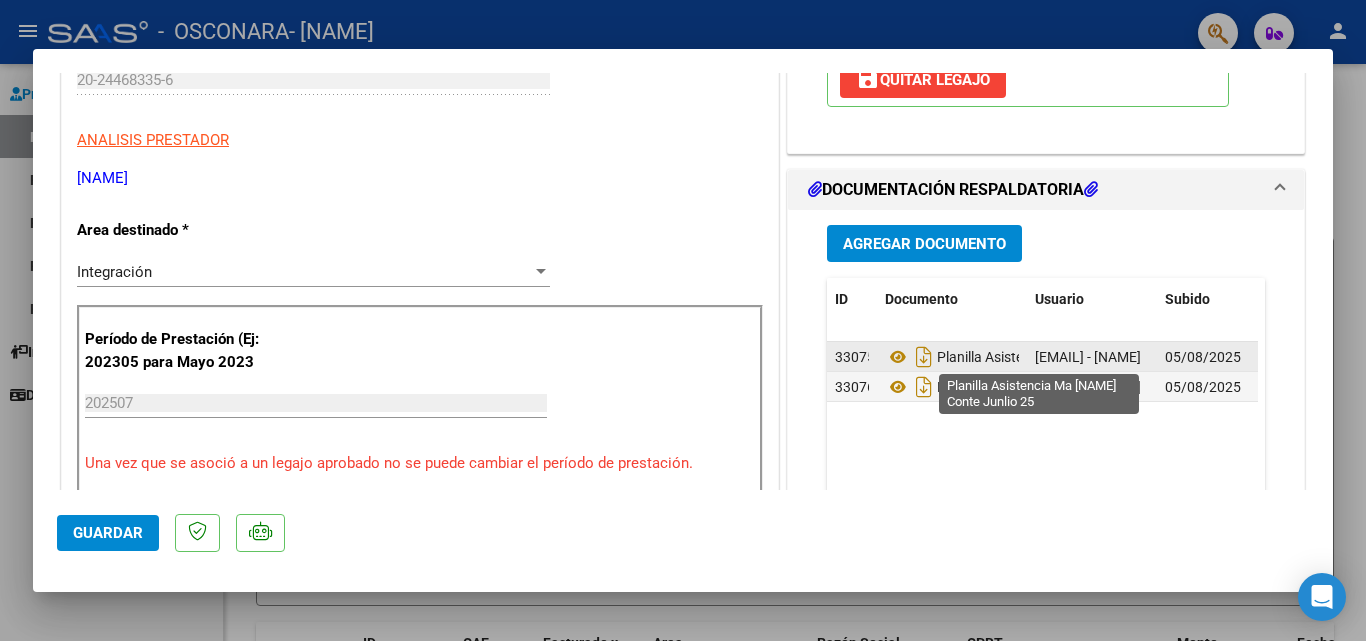 click on "Planilla Asistencia Ma [NAME] Conte Junlio 25" 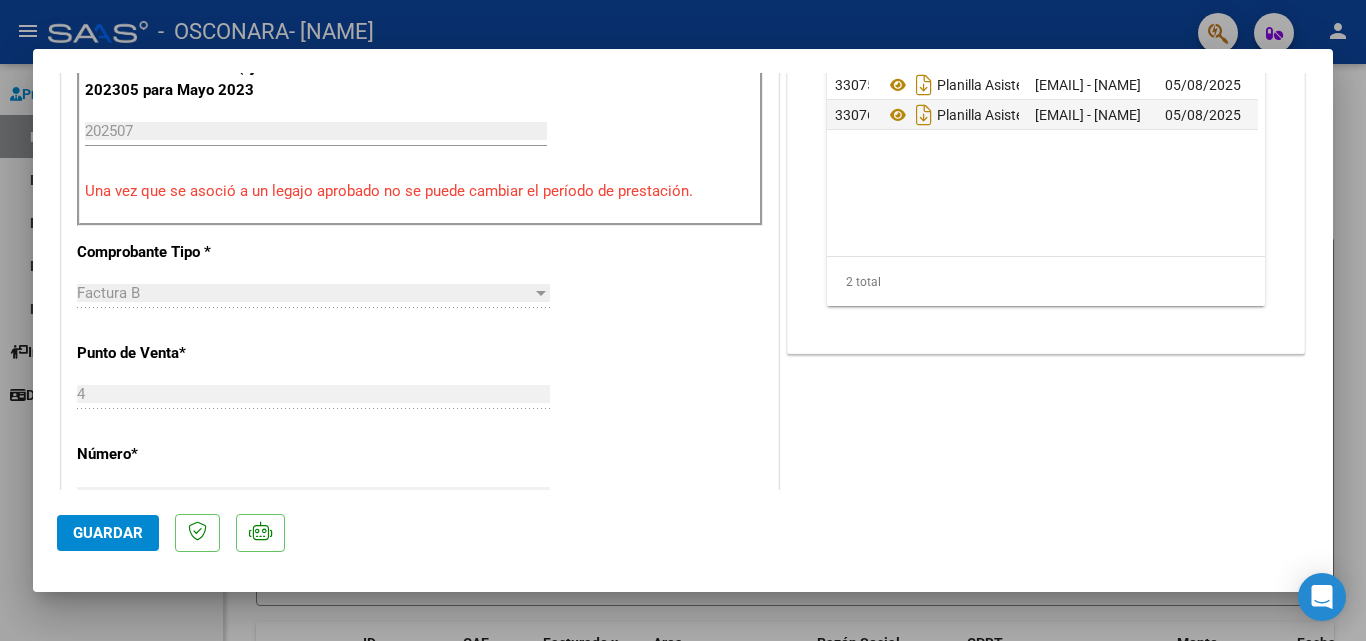 scroll, scrollTop: 604, scrollLeft: 0, axis: vertical 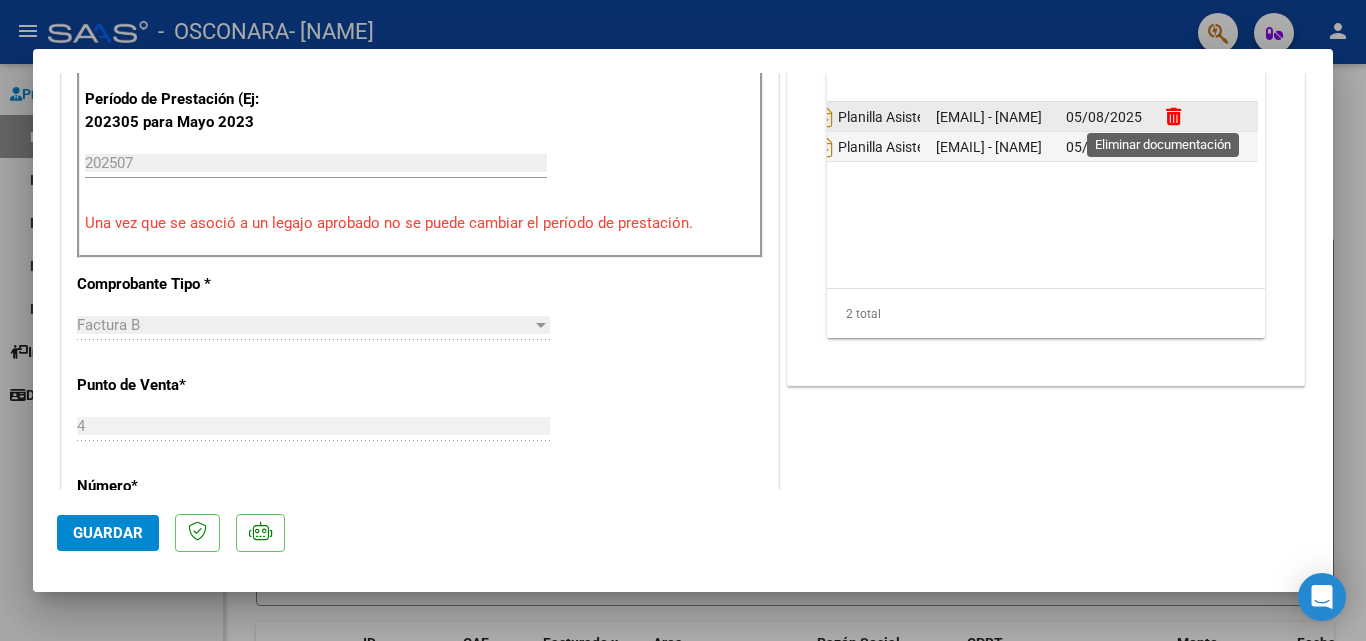click 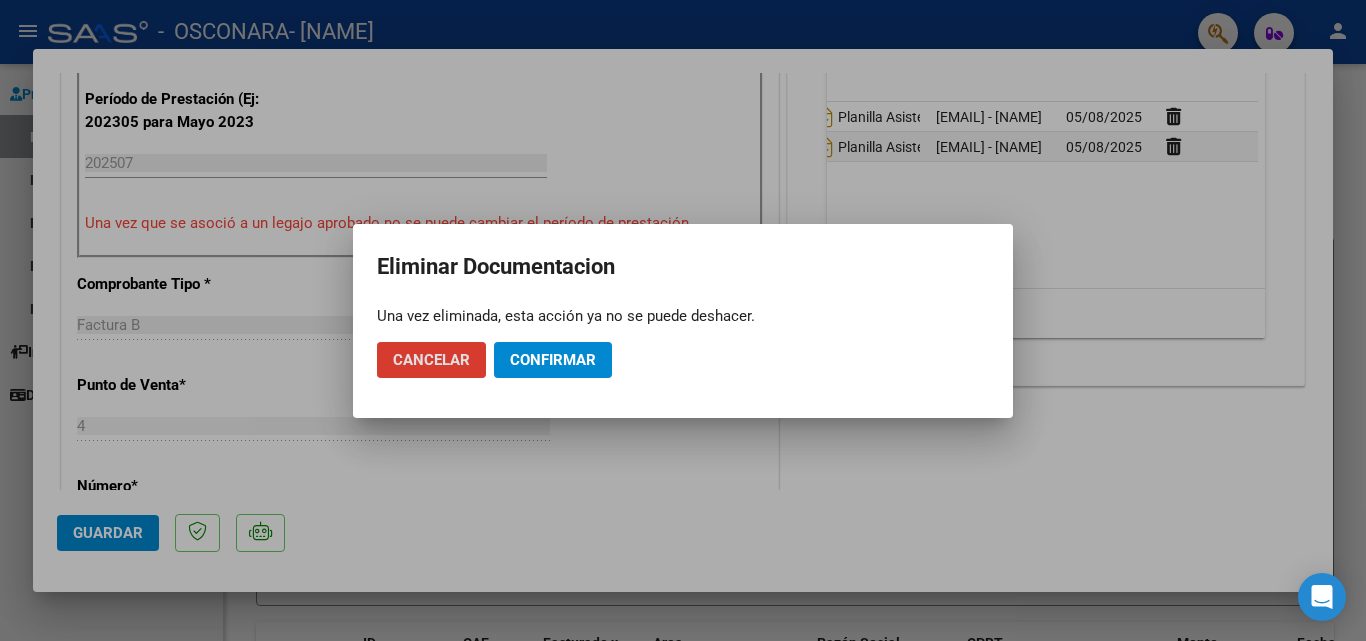 click on "Confirmar" 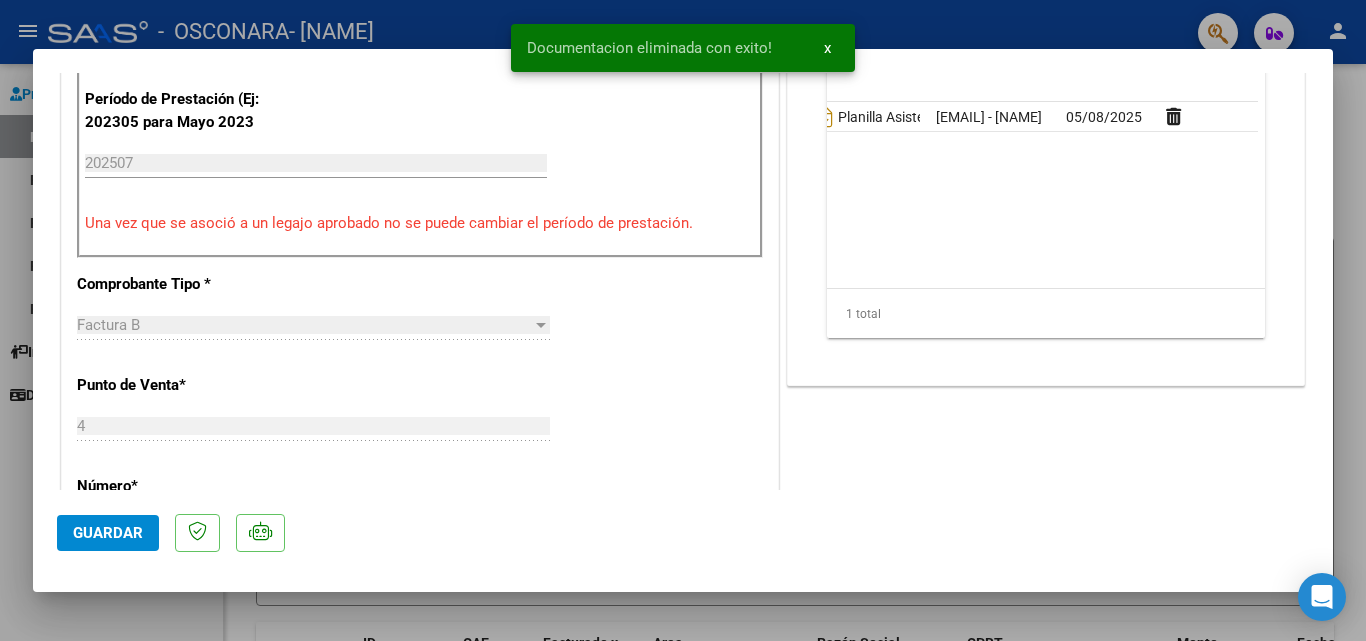 scroll, scrollTop: 0, scrollLeft: 0, axis: both 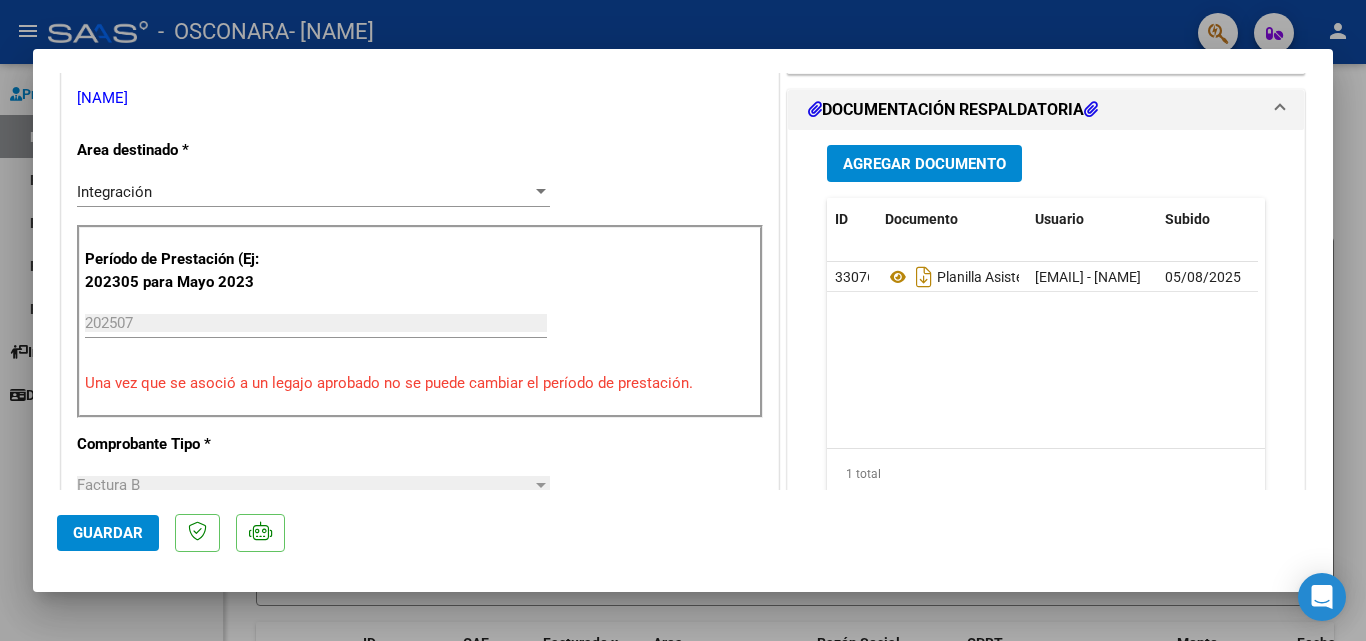click on "Agregar Documento" at bounding box center [924, 164] 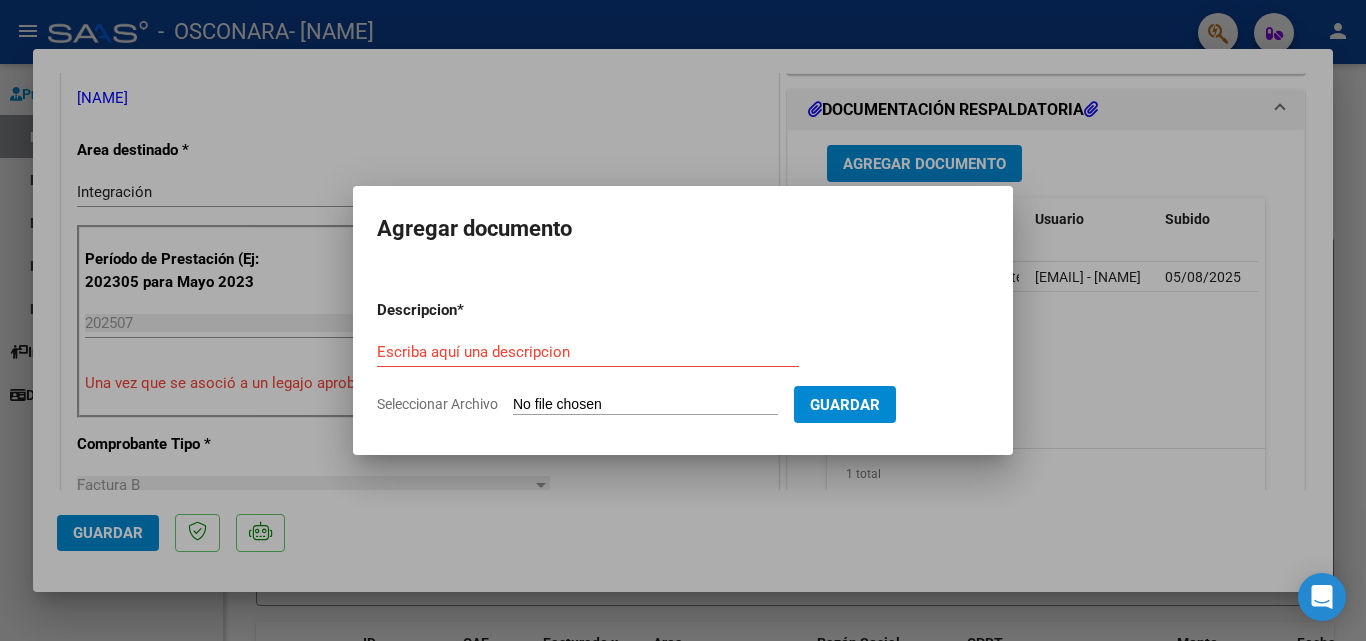 click on "Seleccionar Archivo" at bounding box center (645, 405) 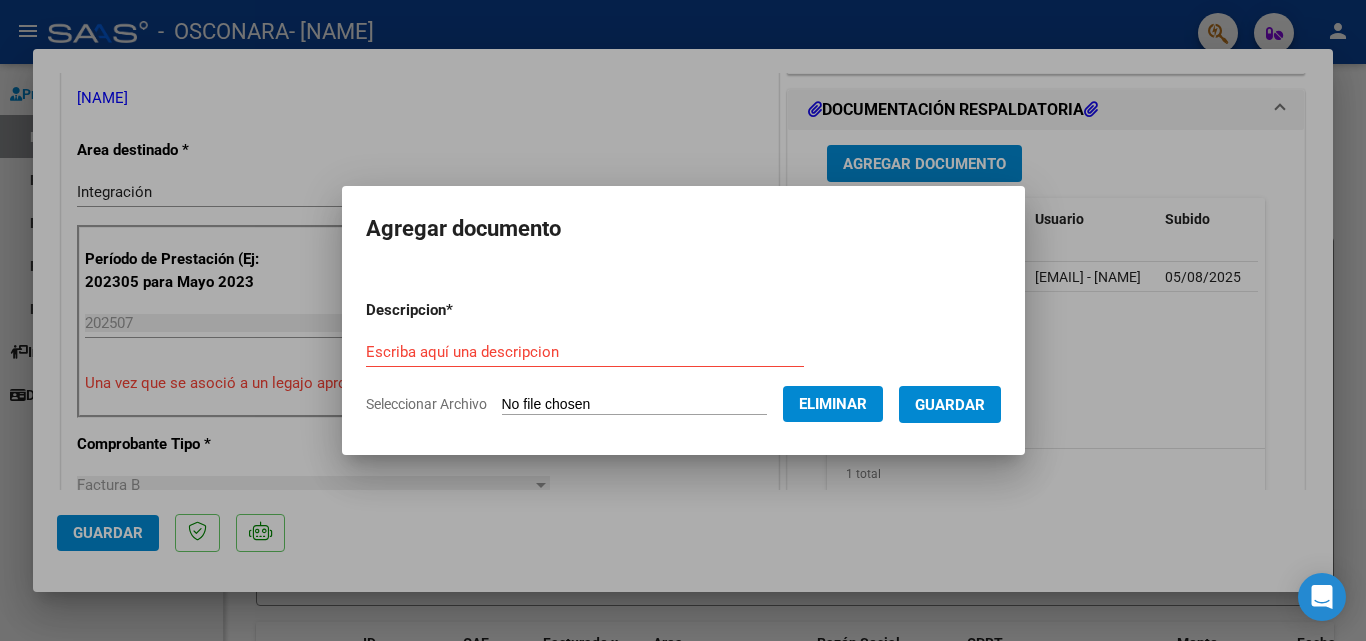 click on "Descripcion  *   Escriba aquí una descripcion  Seleccionar Archivo Eliminar Guardar" at bounding box center (683, 357) 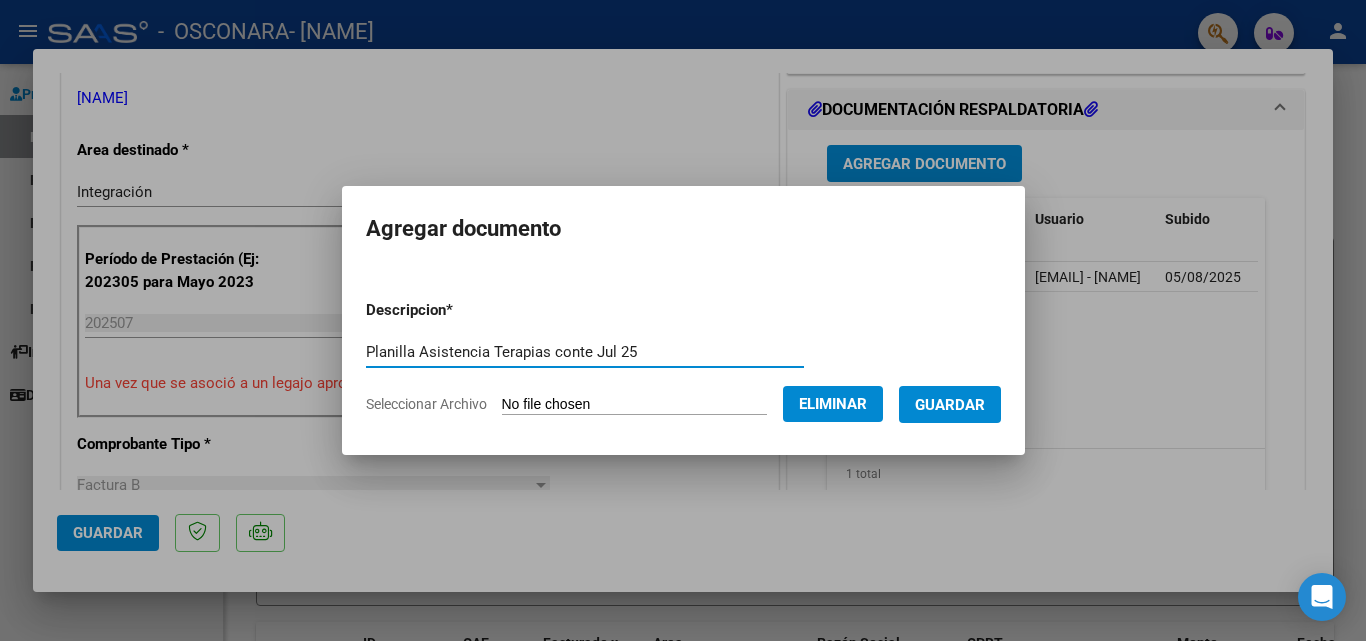 click on "Planilla Asistencia Terapias conte Jul 25" at bounding box center [585, 352] 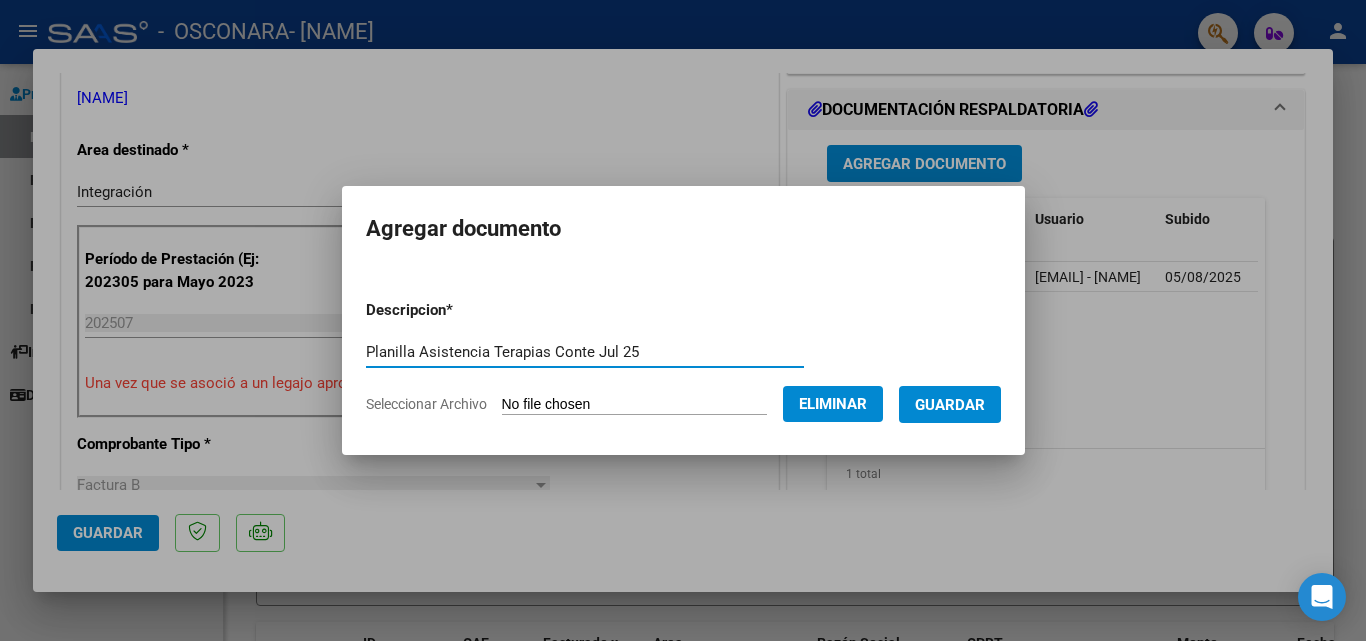 type on "Planilla Asistencia Terapias Conte Jul 25" 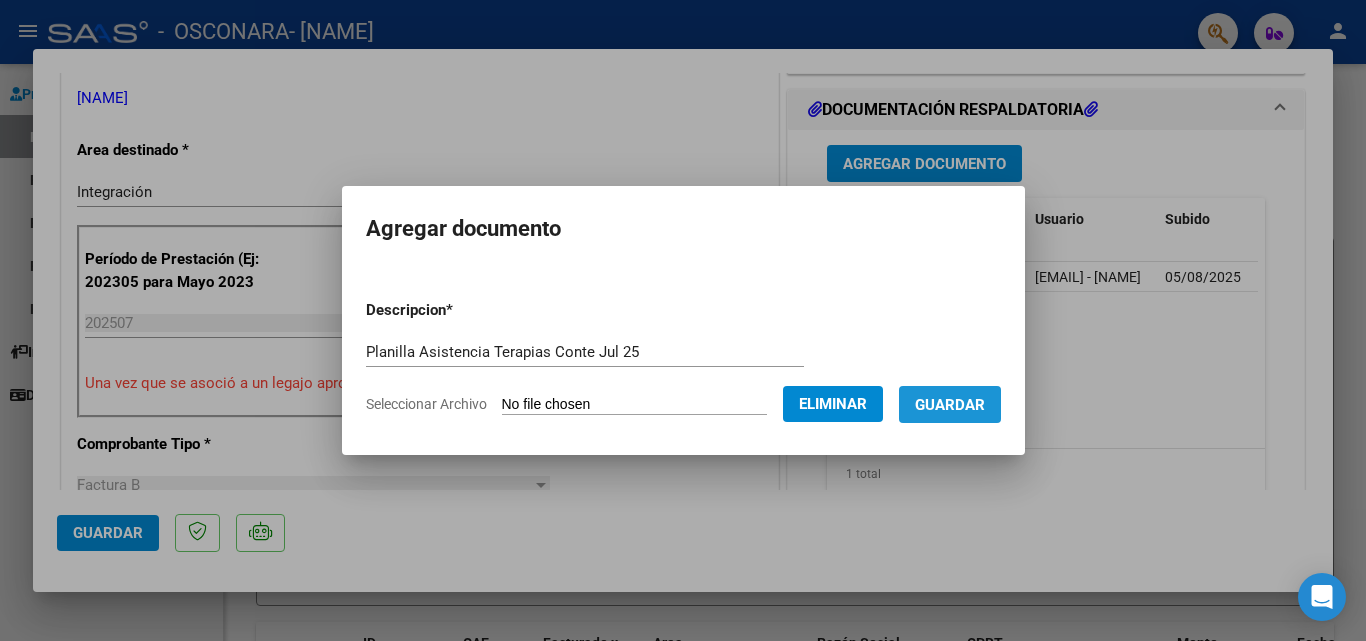 click on "Guardar" at bounding box center (950, 405) 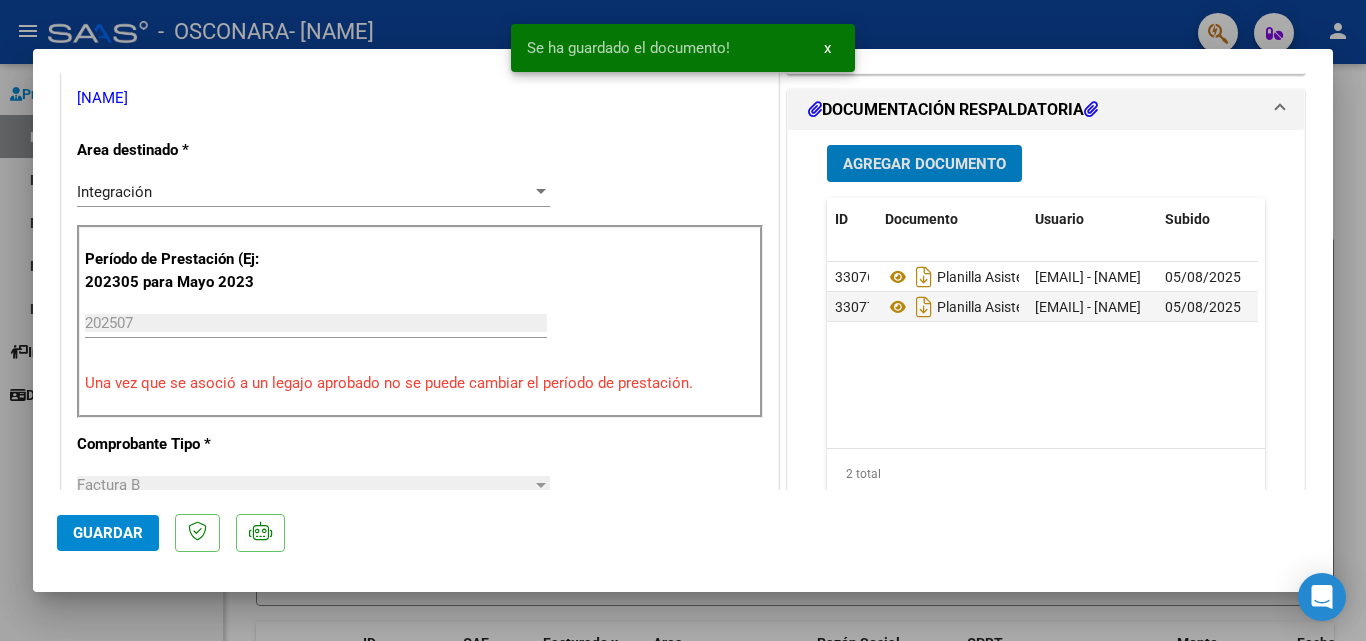 click on "Guardar" 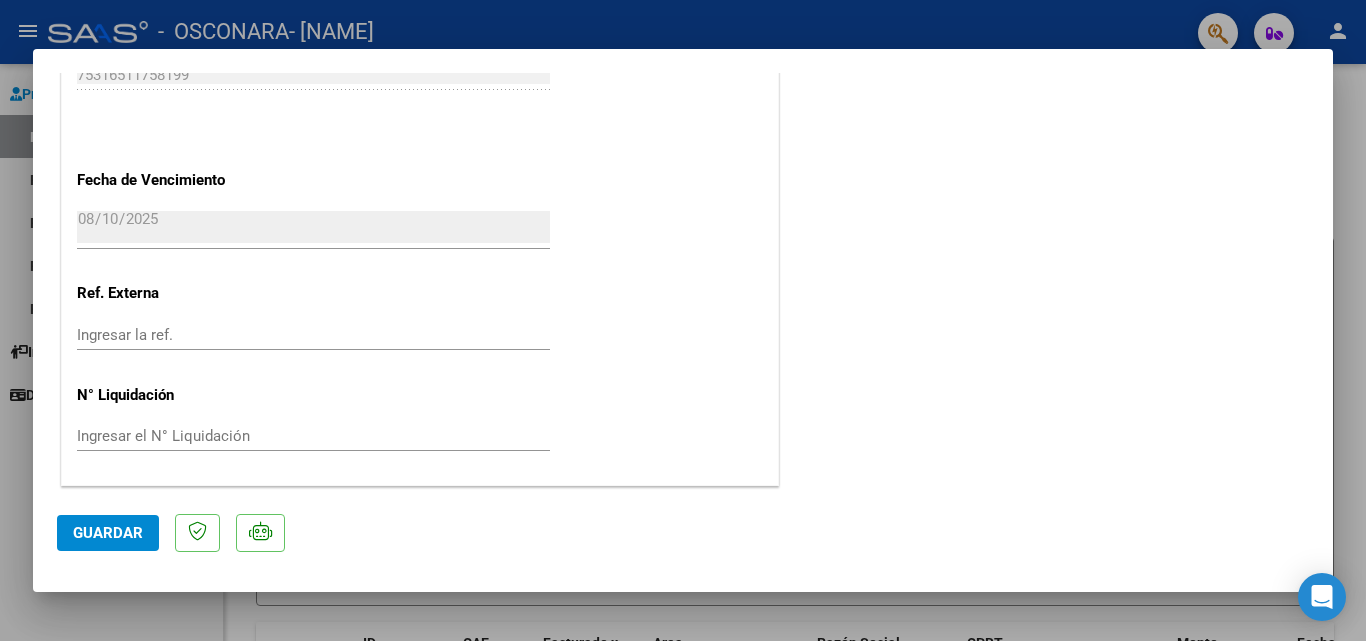 scroll, scrollTop: 1373, scrollLeft: 0, axis: vertical 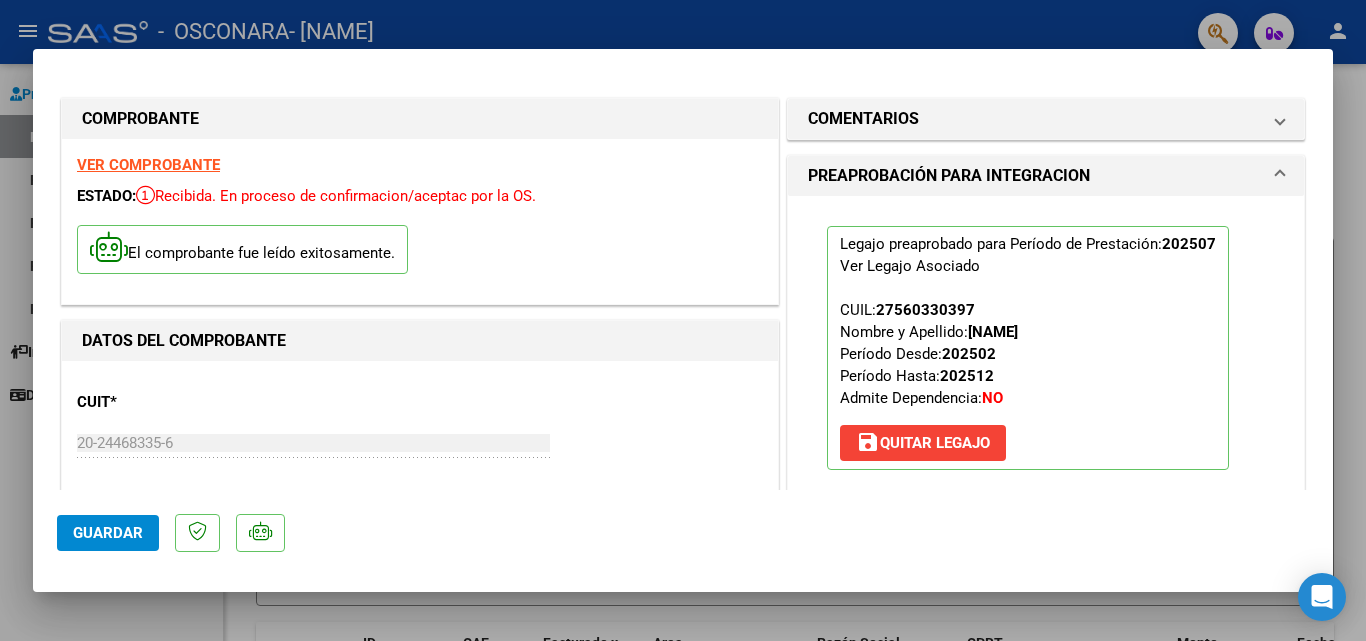 click at bounding box center [683, 320] 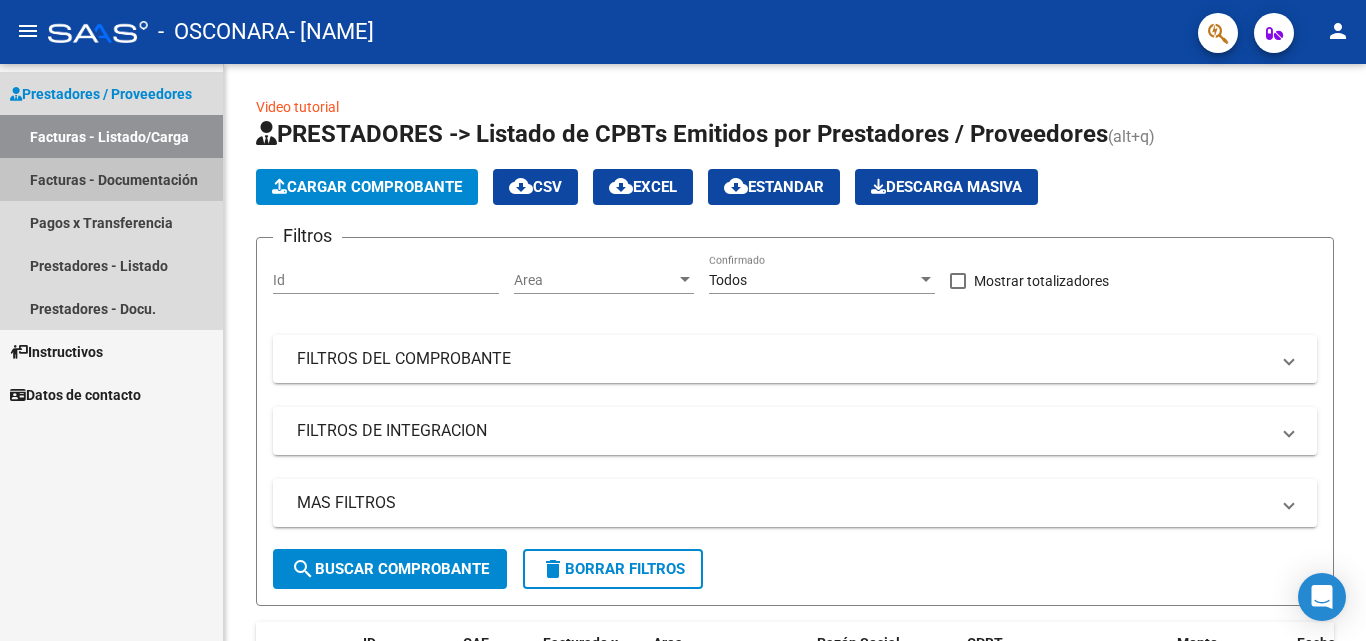 click on "Facturas - Documentación" at bounding box center (111, 179) 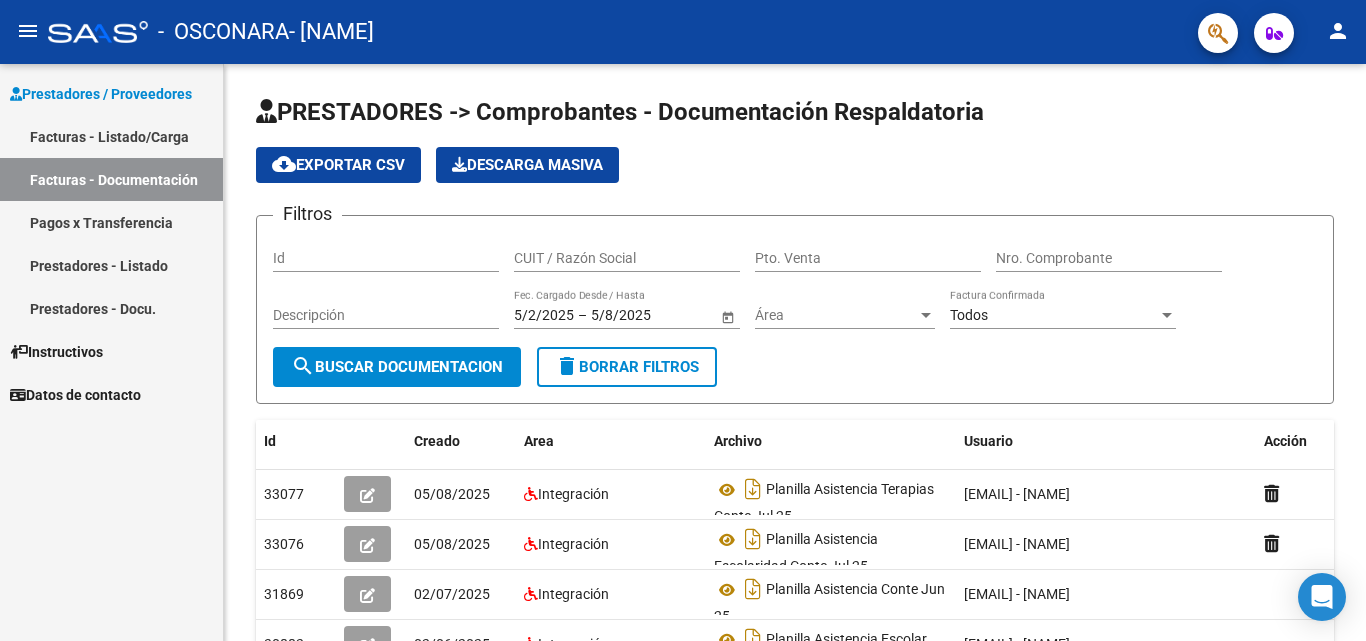 click on "Facturas - Listado/Carga" at bounding box center (111, 136) 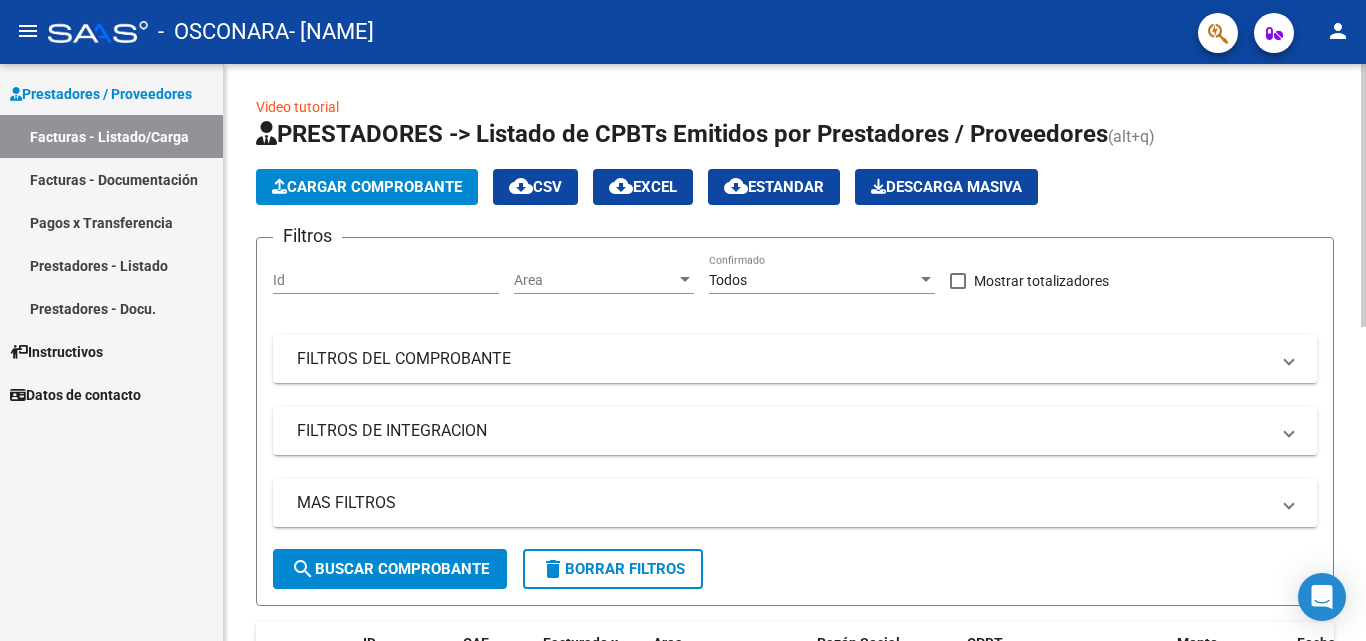 scroll, scrollTop: 577, scrollLeft: 0, axis: vertical 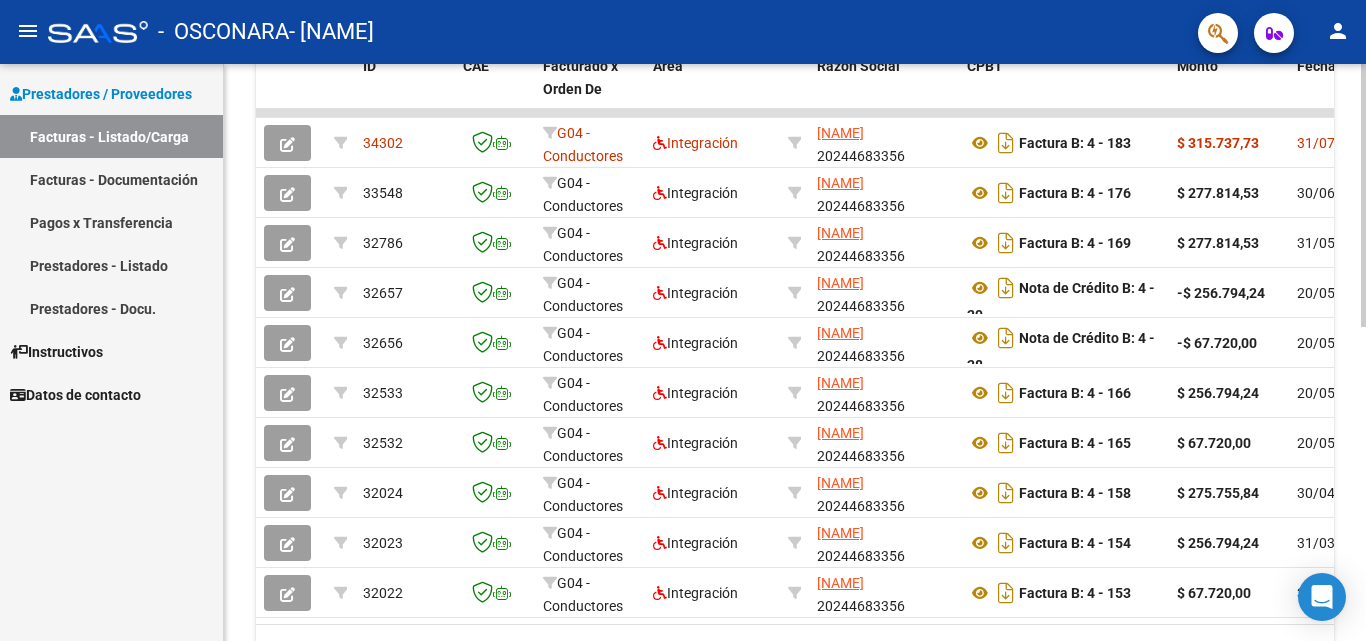 click 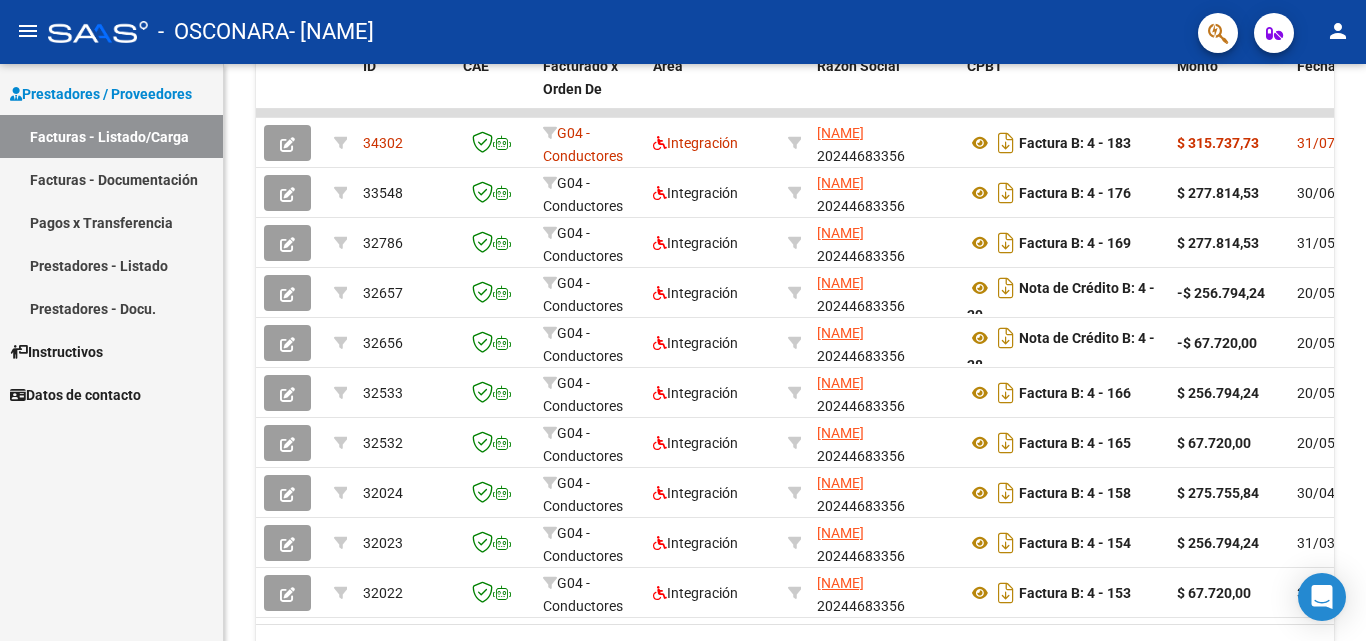 click on "person" 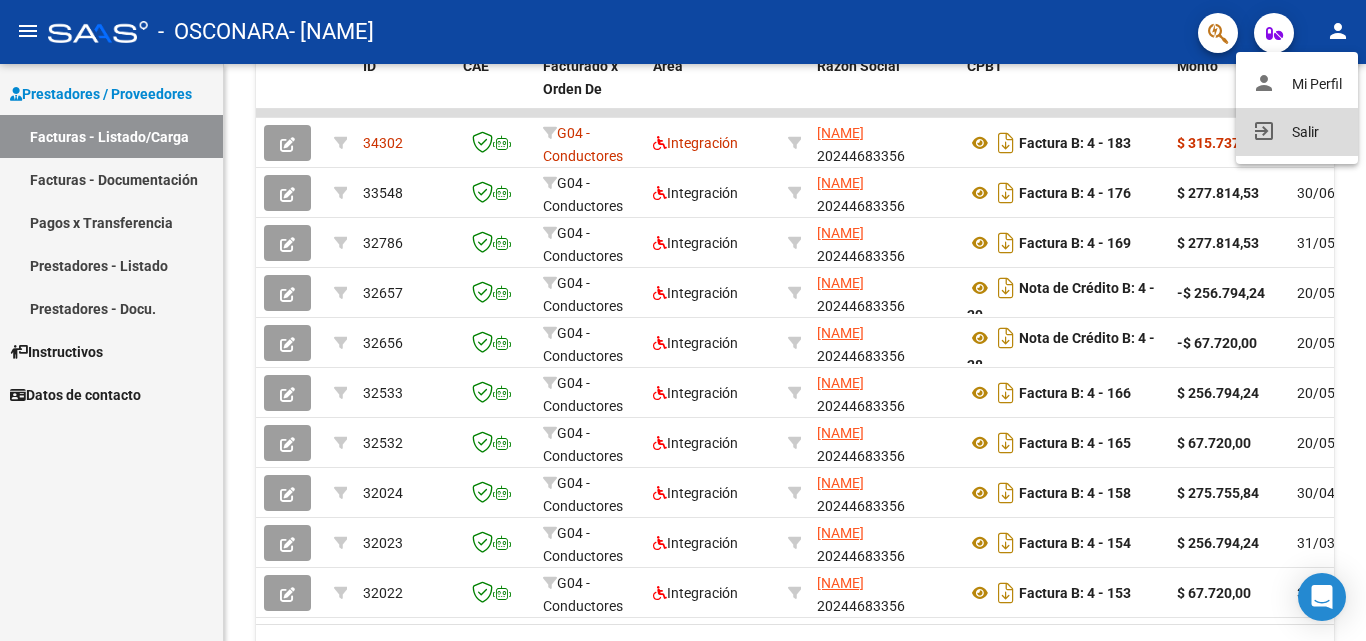 click on "exit_to_app  Salir" at bounding box center [1297, 132] 